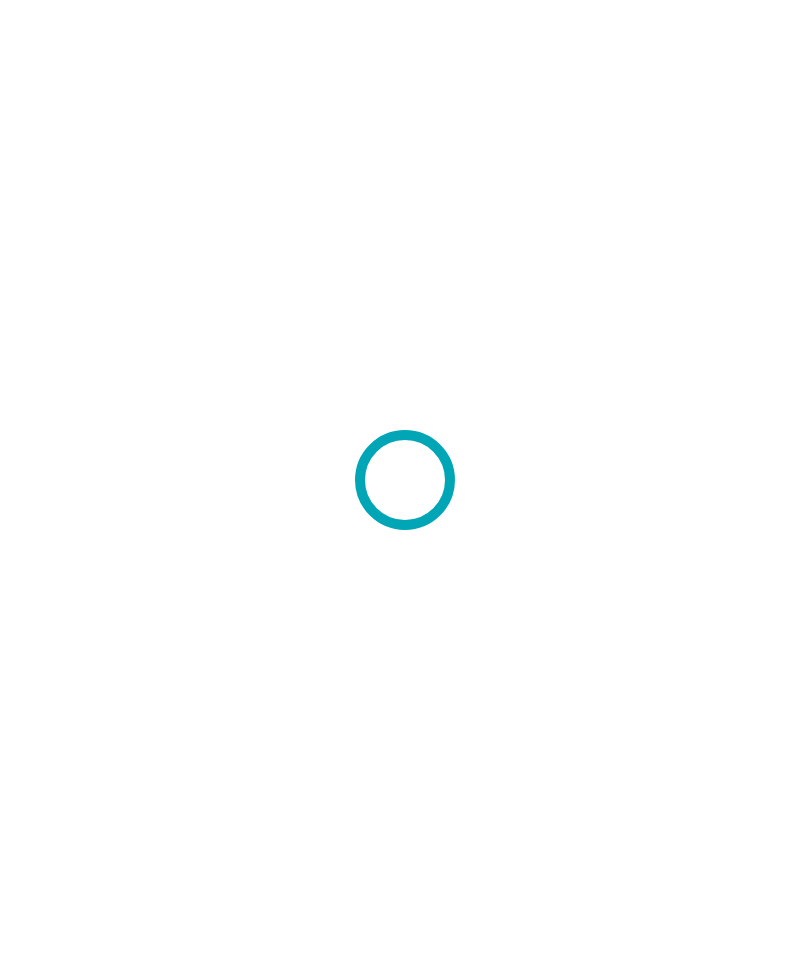 scroll, scrollTop: 0, scrollLeft: 0, axis: both 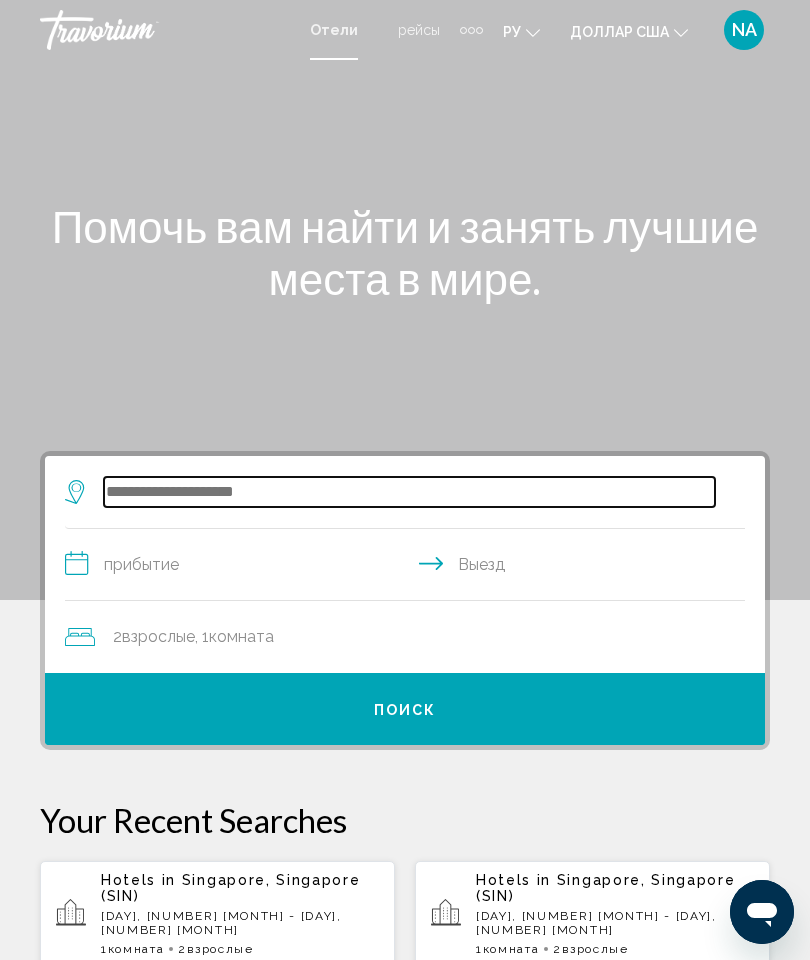 click at bounding box center (409, 492) 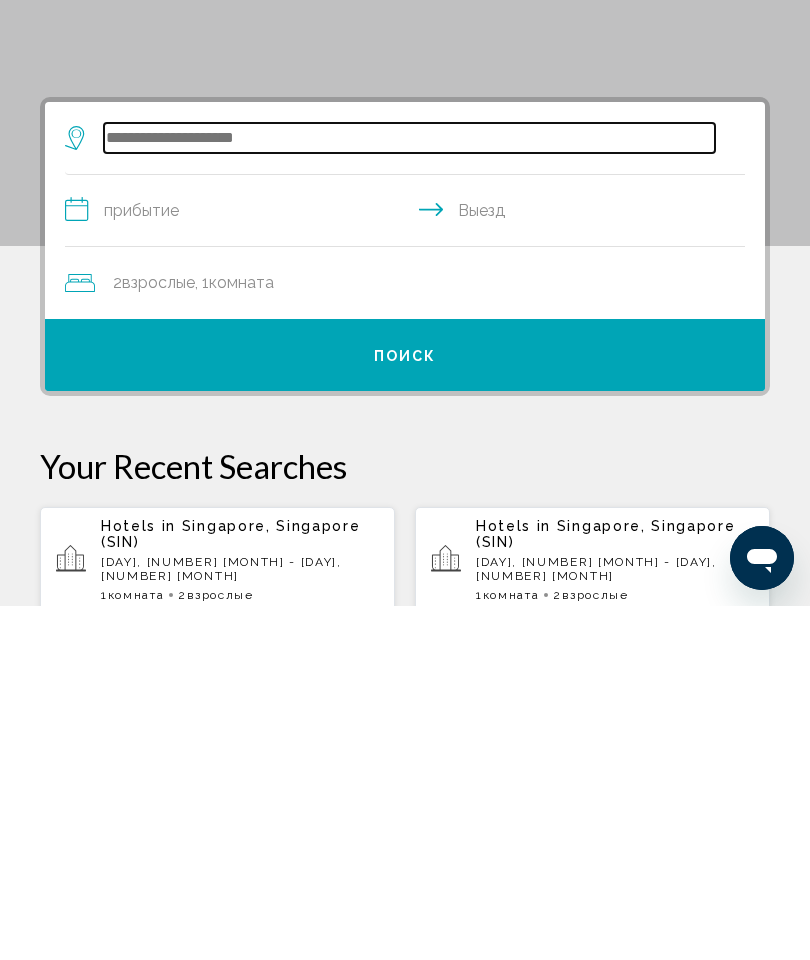 scroll, scrollTop: 22, scrollLeft: 0, axis: vertical 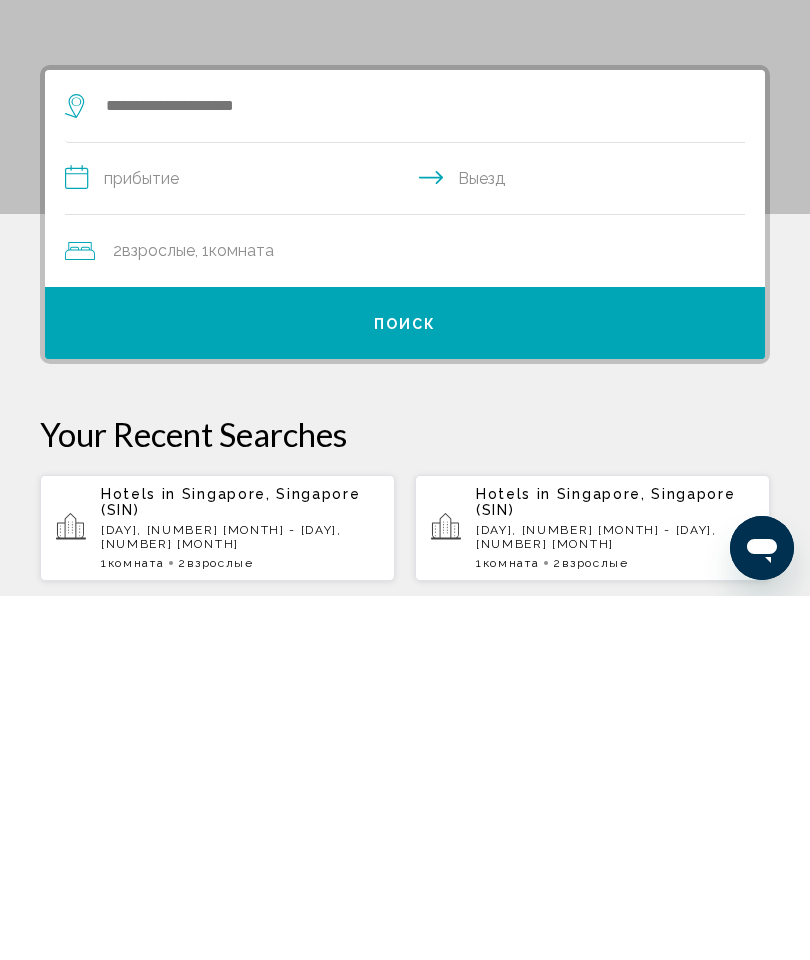 click on "Hotels in Singapore, Singapore (SIN)" at bounding box center (240, 866) 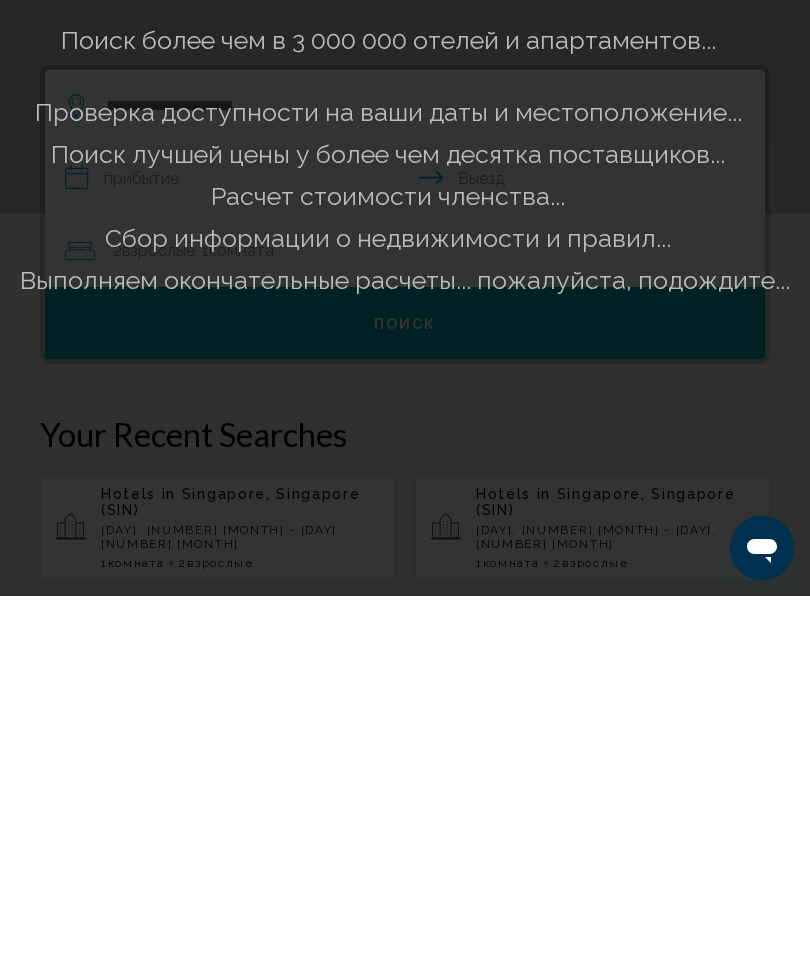 scroll, scrollTop: 386, scrollLeft: 0, axis: vertical 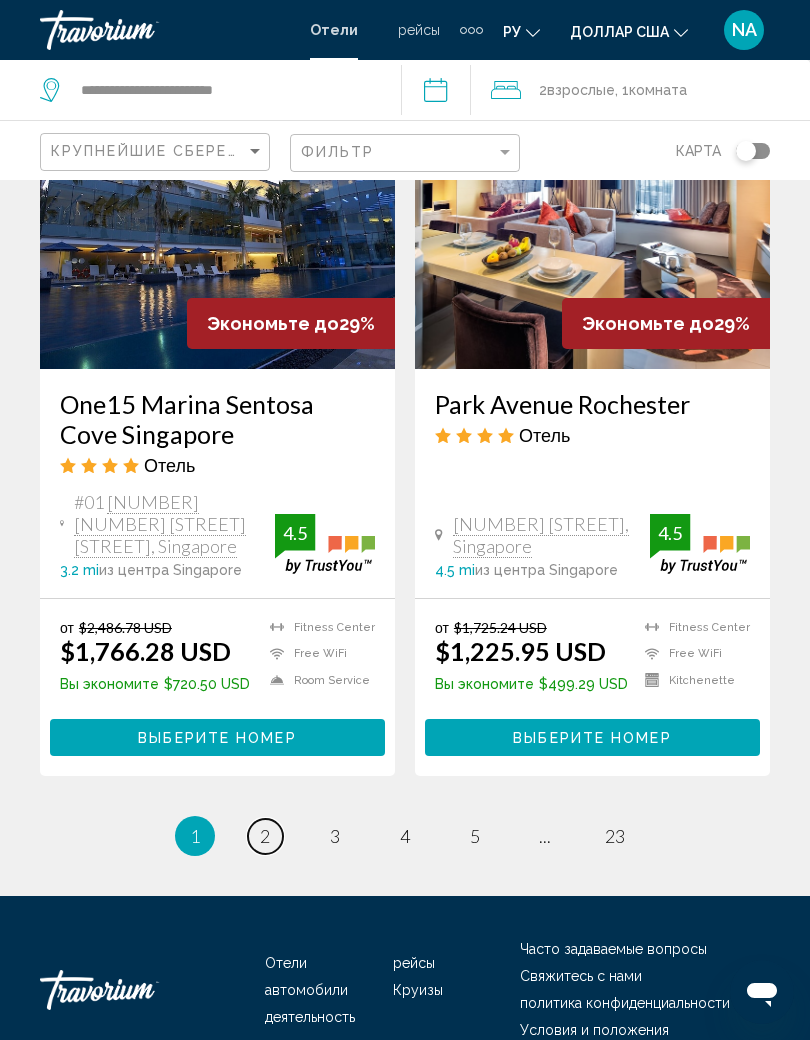 click on "2" at bounding box center [265, 836] 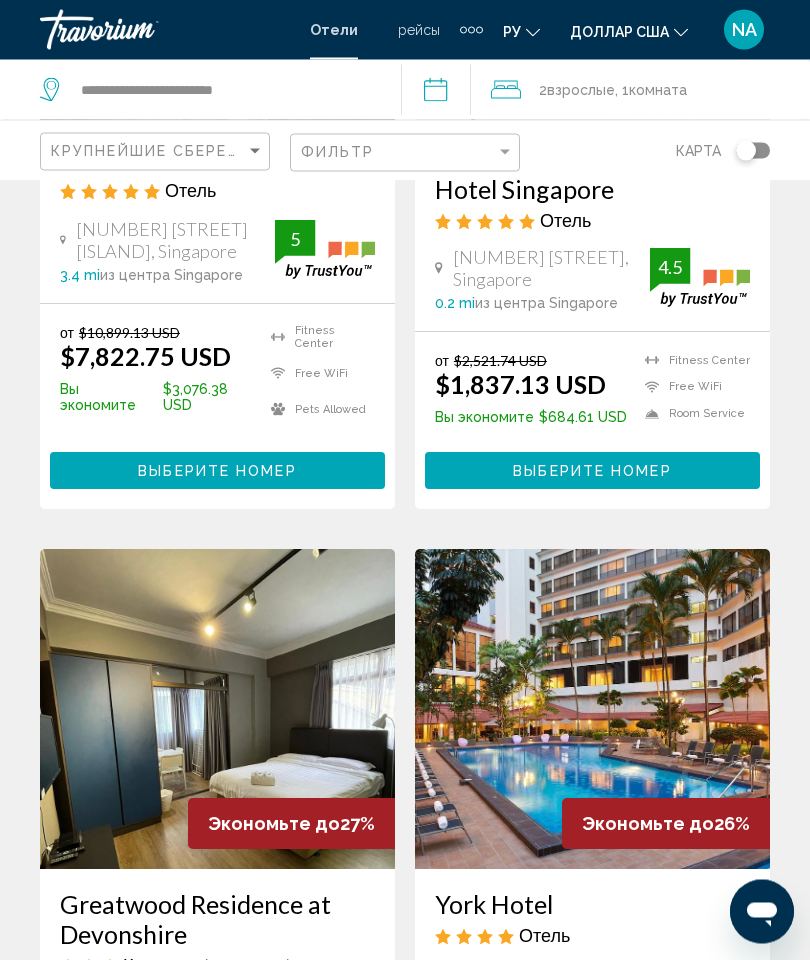 scroll, scrollTop: 332, scrollLeft: 0, axis: vertical 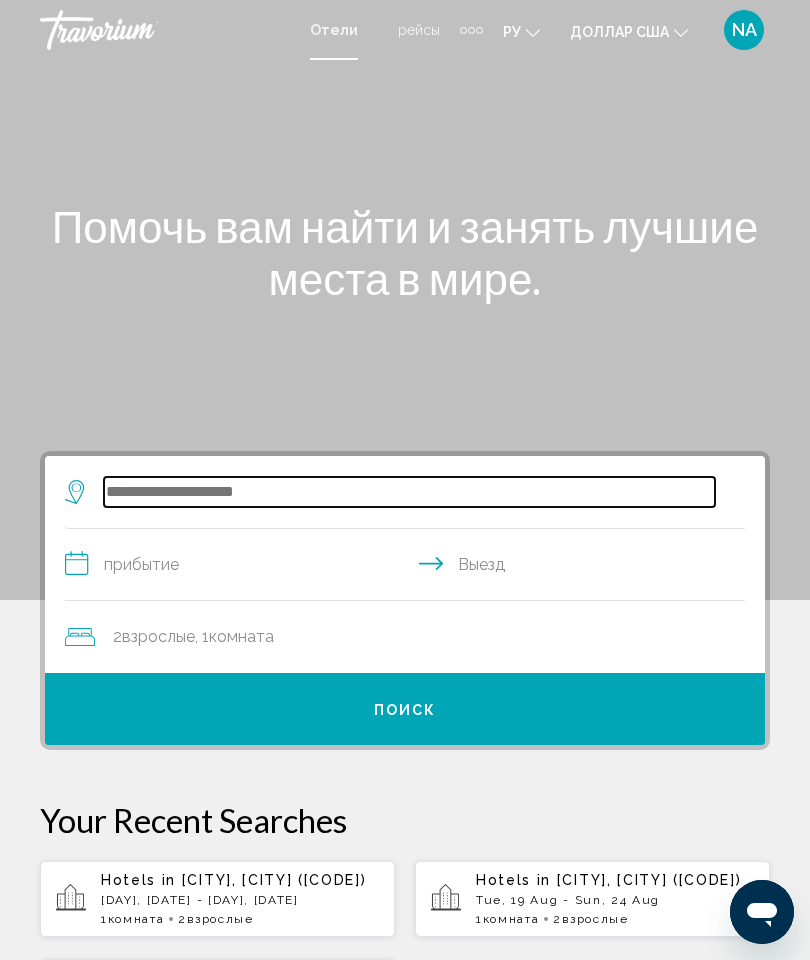 click at bounding box center [409, 492] 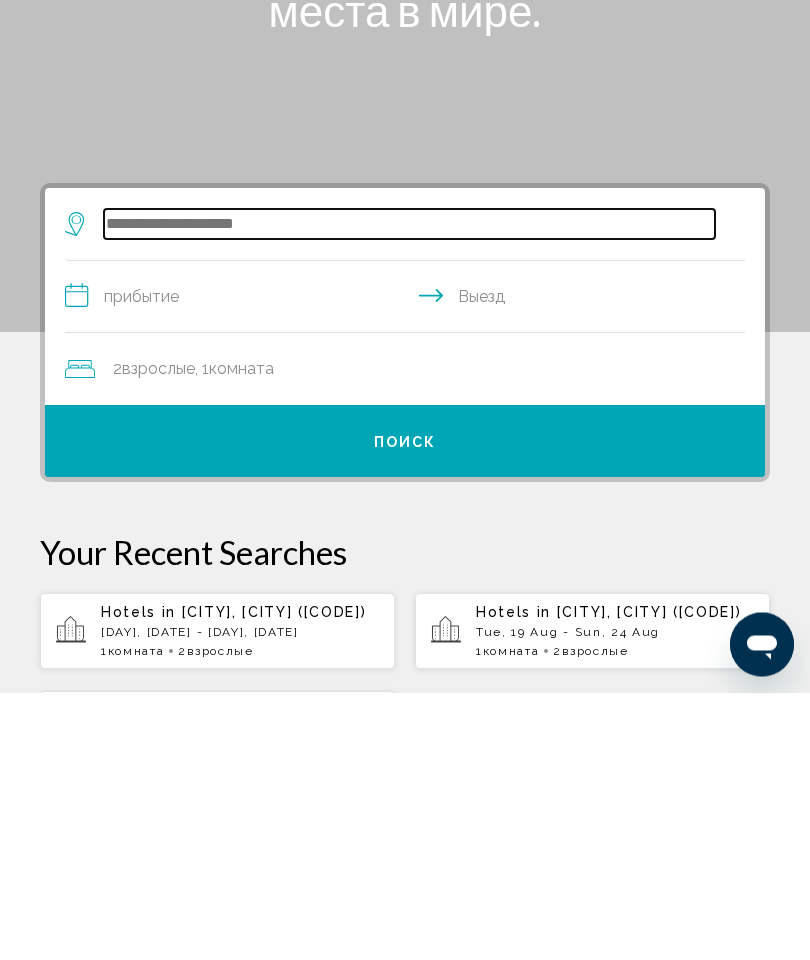 scroll, scrollTop: 22, scrollLeft: 0, axis: vertical 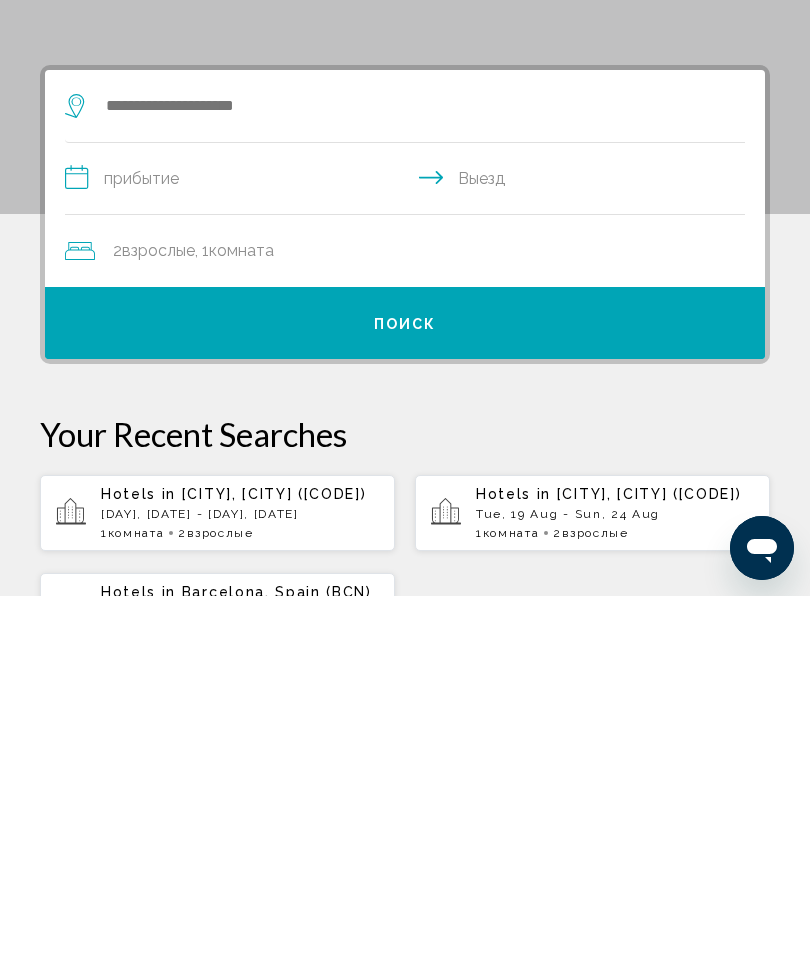 click on "Hotels in    [CITY], [CITY] ([CODE])" at bounding box center [240, 858] 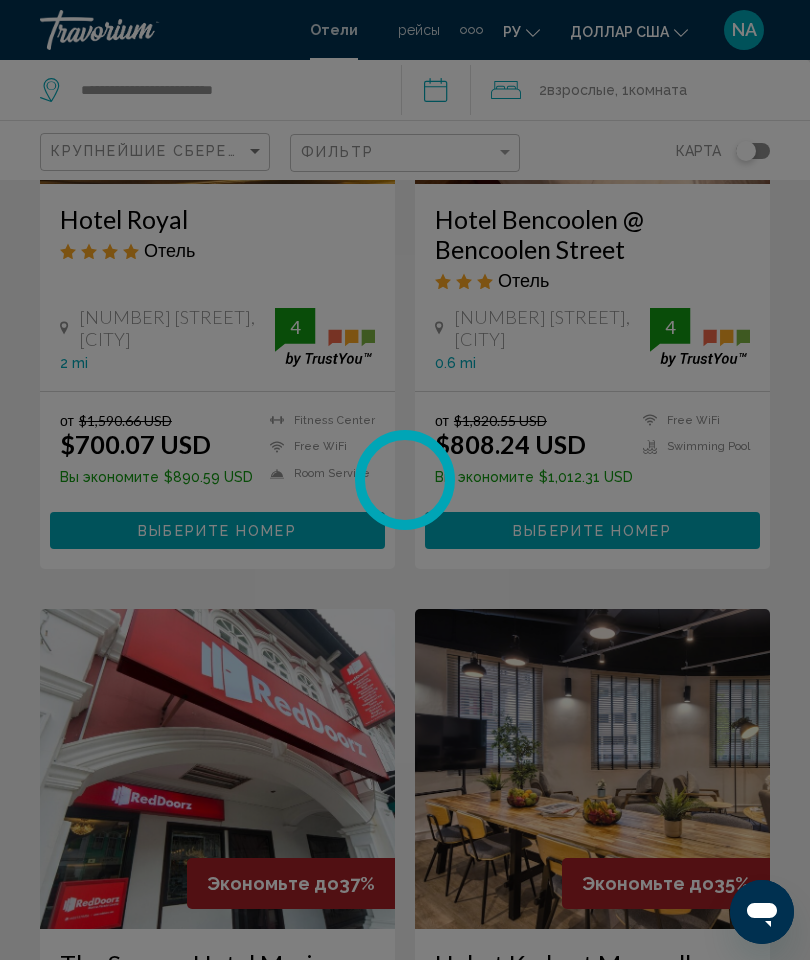 scroll, scrollTop: 0, scrollLeft: 0, axis: both 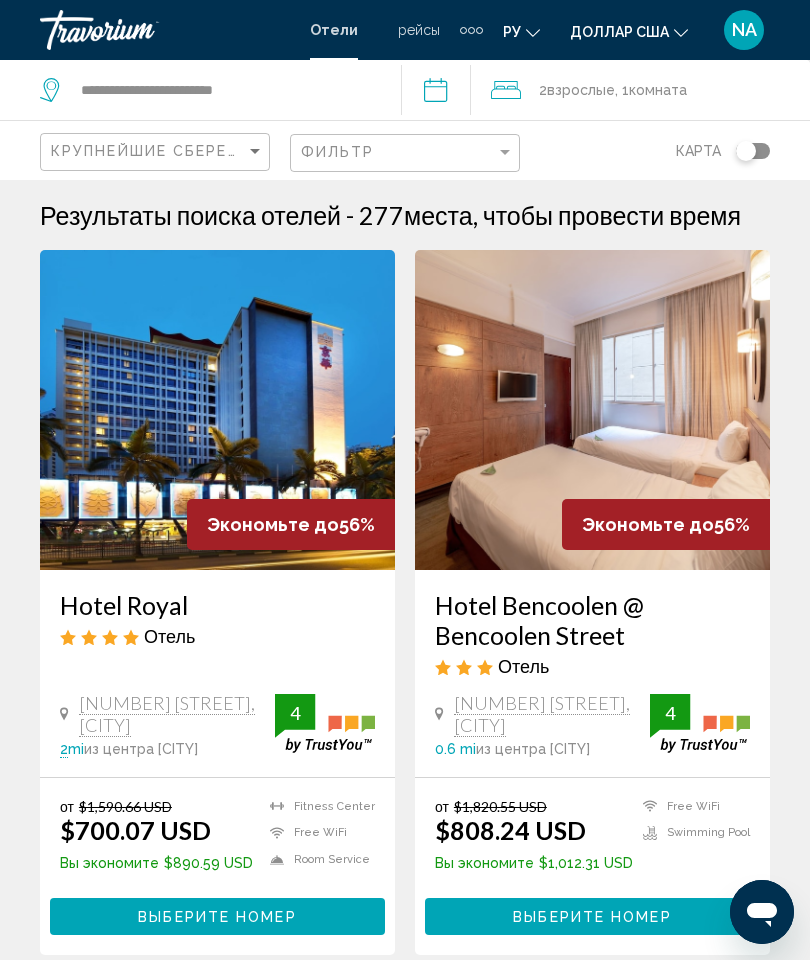 click on "**********" at bounding box center [440, 93] 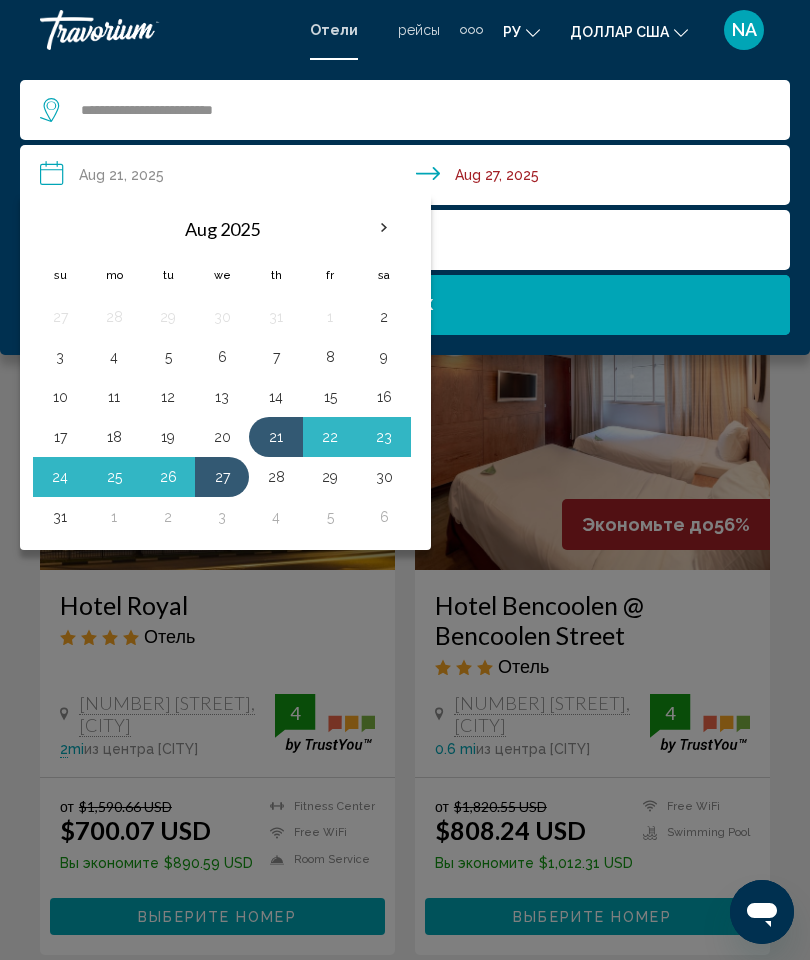 click on "22" at bounding box center (330, 437) 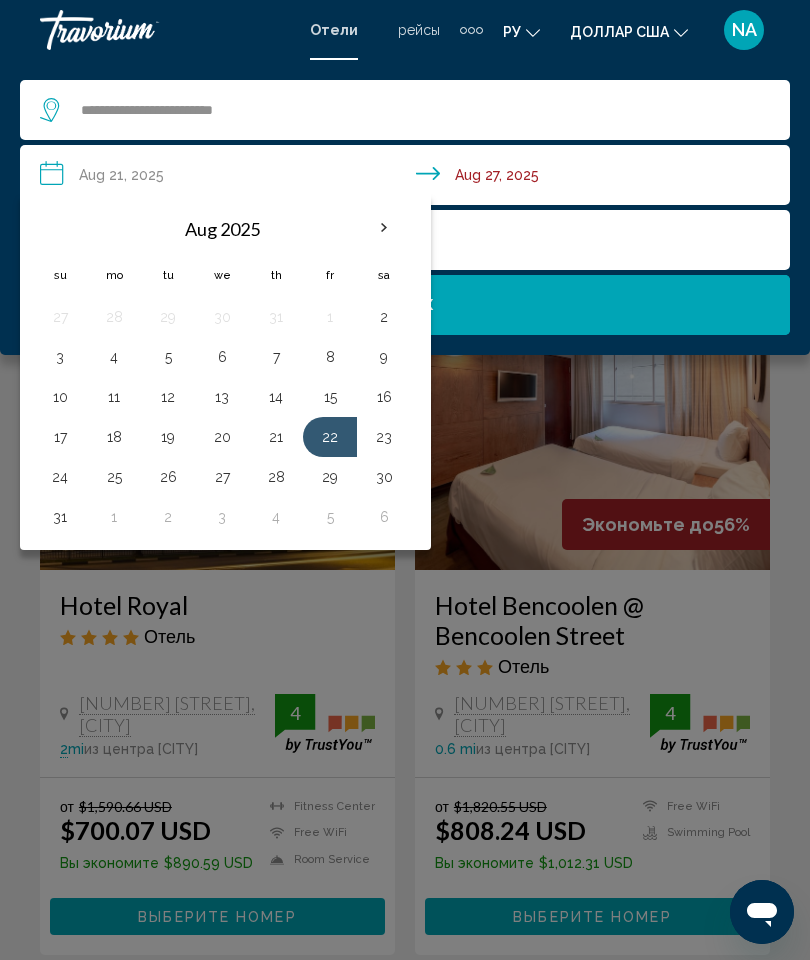 click on "27" at bounding box center (222, 477) 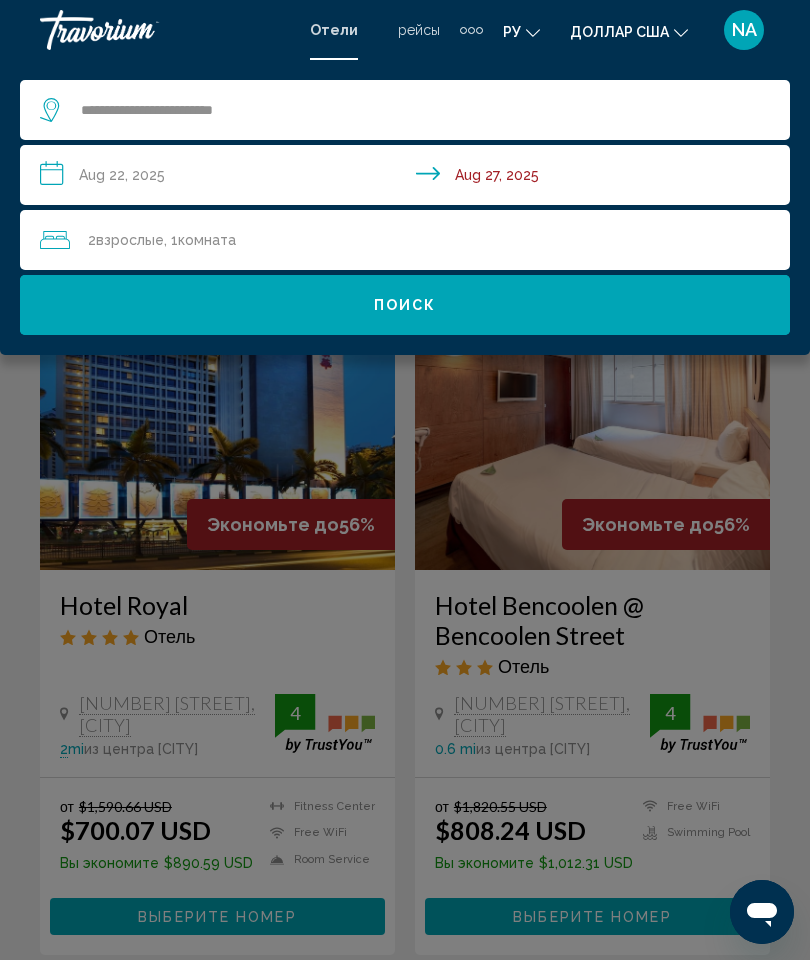 click on "2  Взрослый Взрослые , 1  Комната номера" 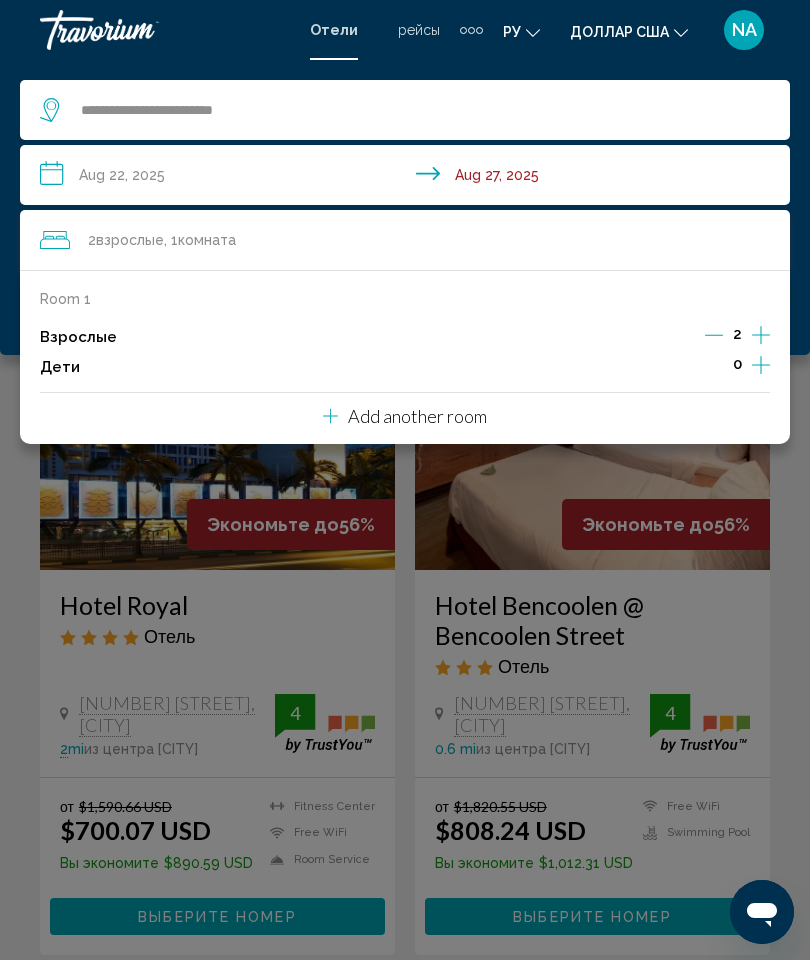 click 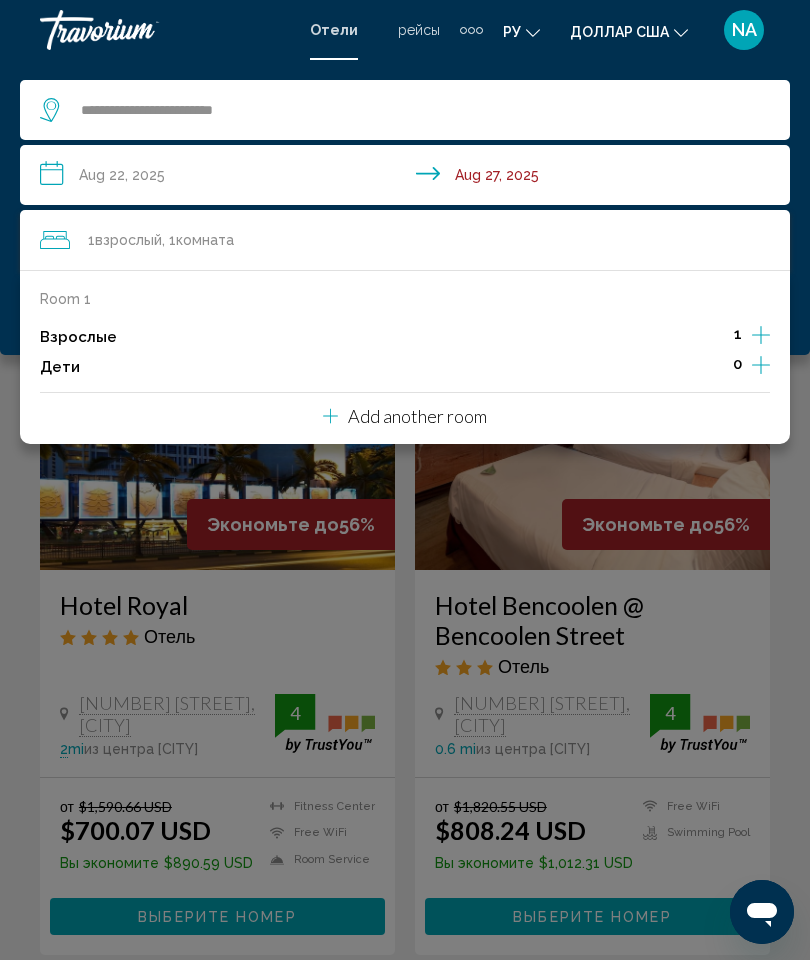 click on "1  Взрослый Взрослые , 1  Комната номера" 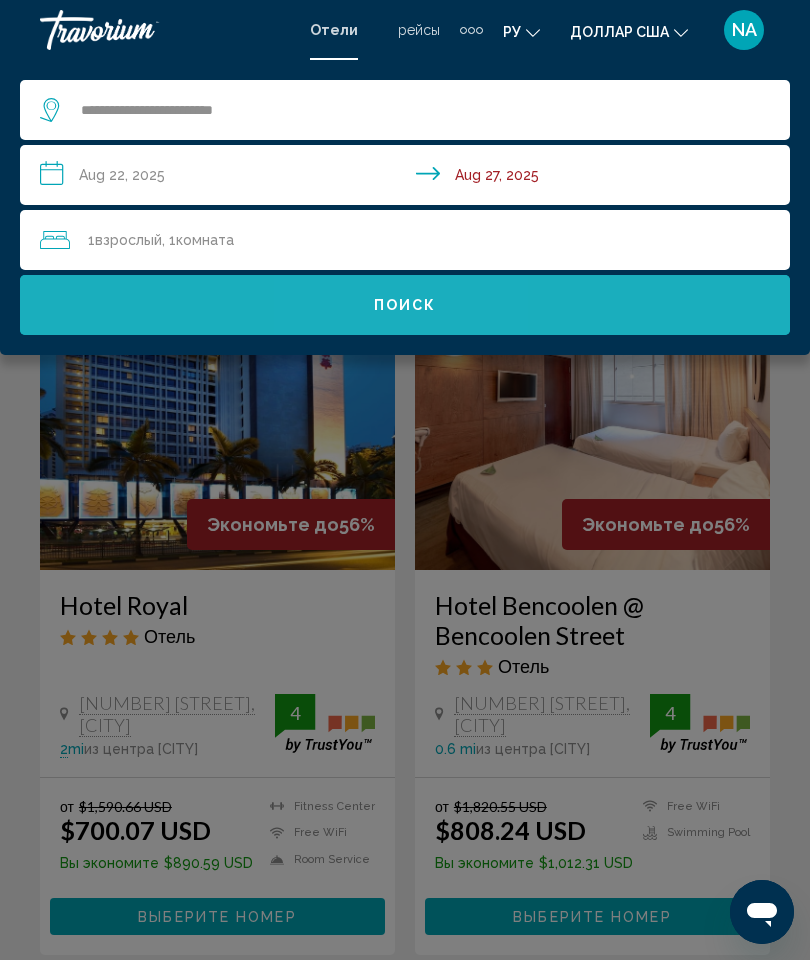 click on "Поиск" 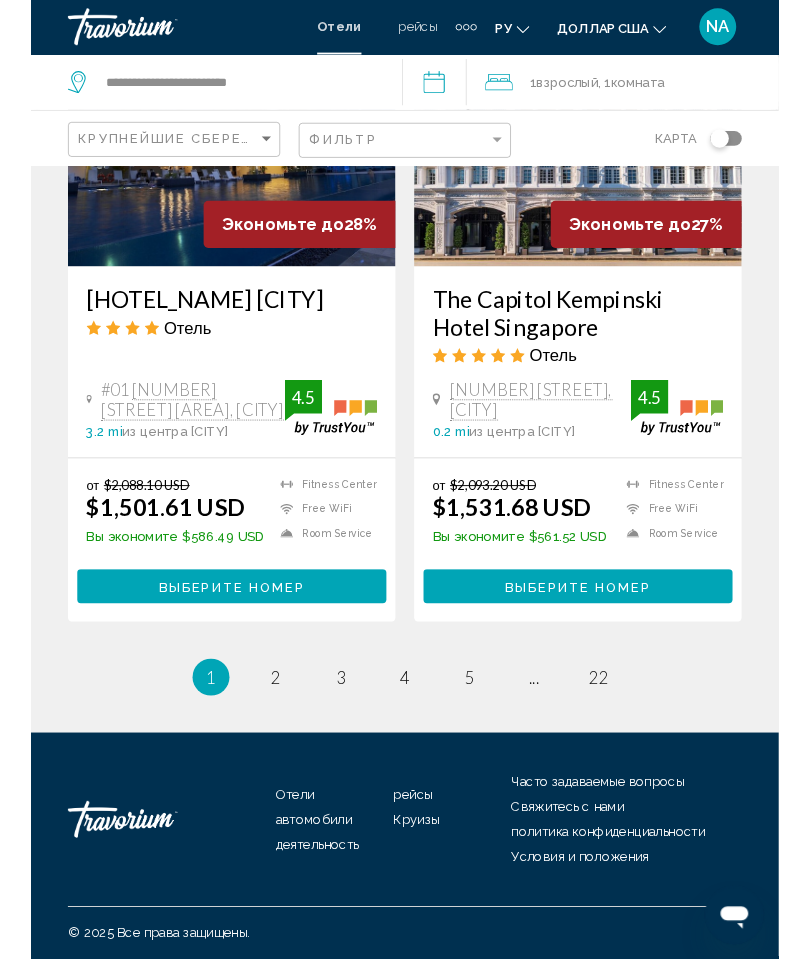scroll, scrollTop: 3998, scrollLeft: 0, axis: vertical 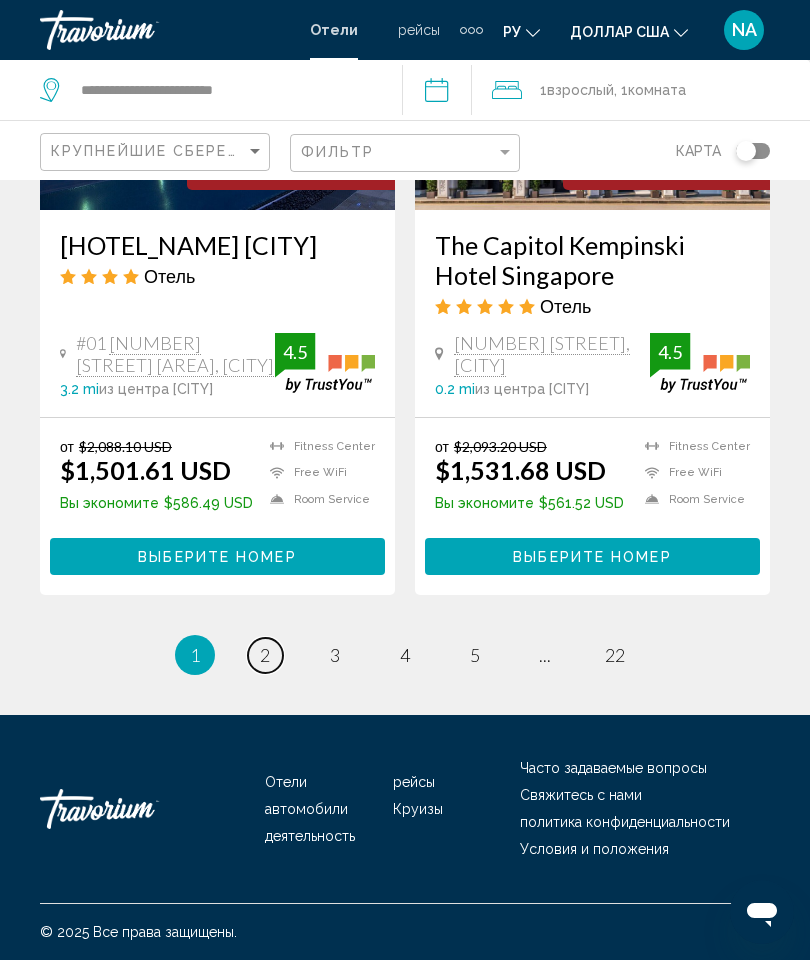 click on "2" at bounding box center [265, 655] 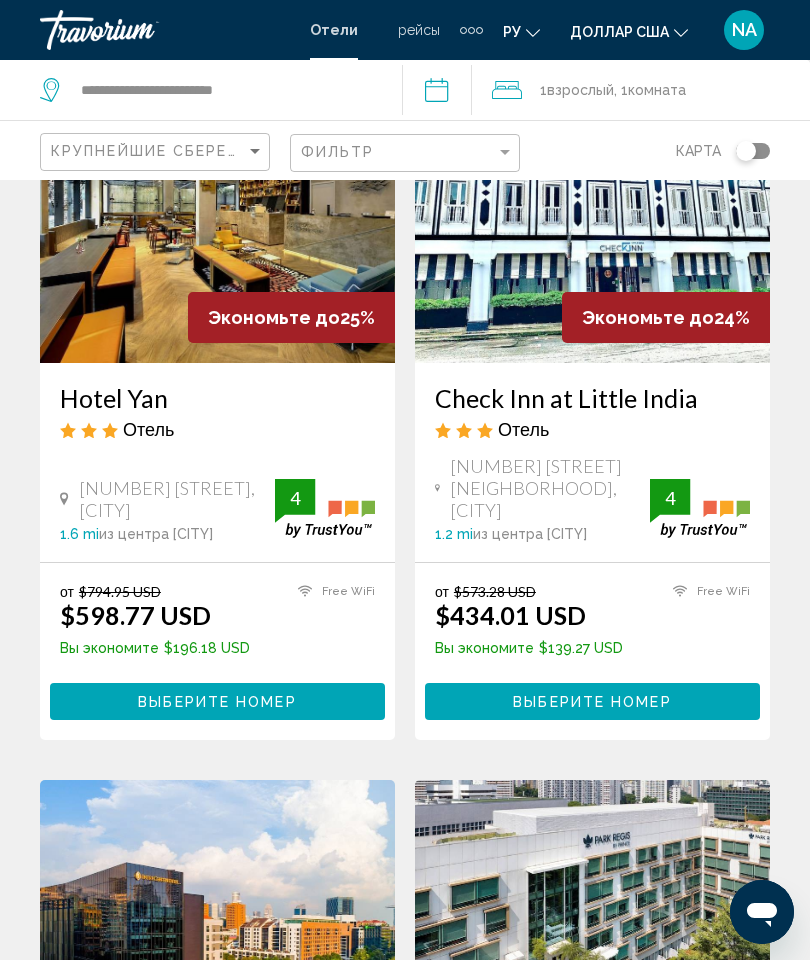 scroll, scrollTop: 0, scrollLeft: 0, axis: both 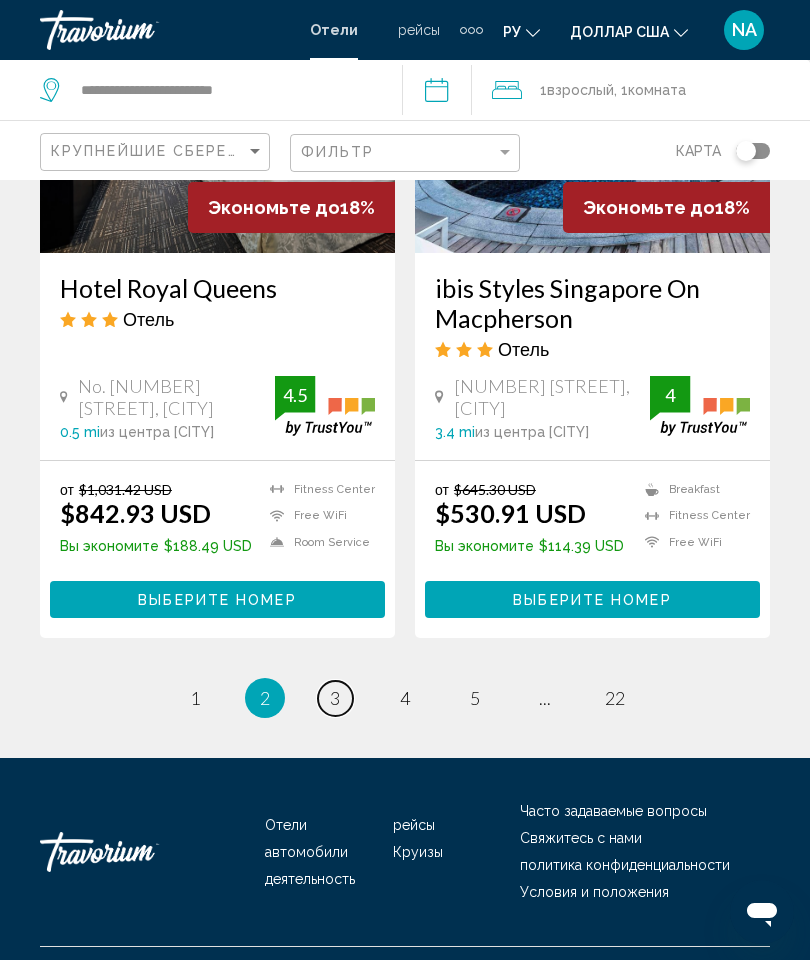 click on "page  3" at bounding box center (335, 698) 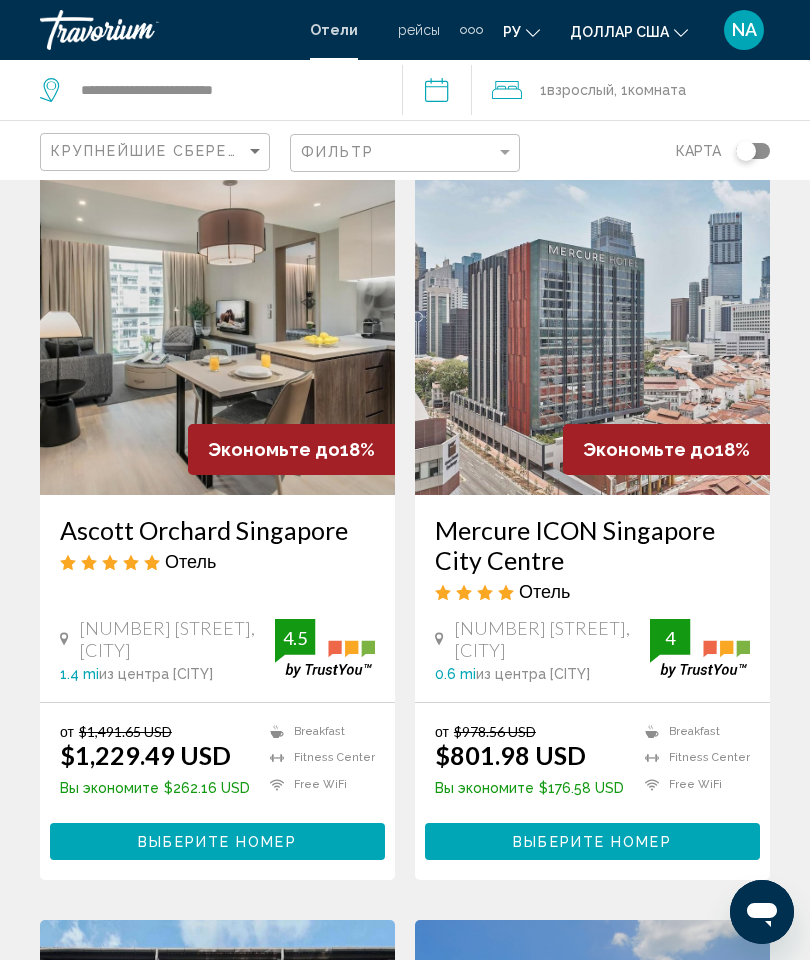 scroll, scrollTop: 0, scrollLeft: 0, axis: both 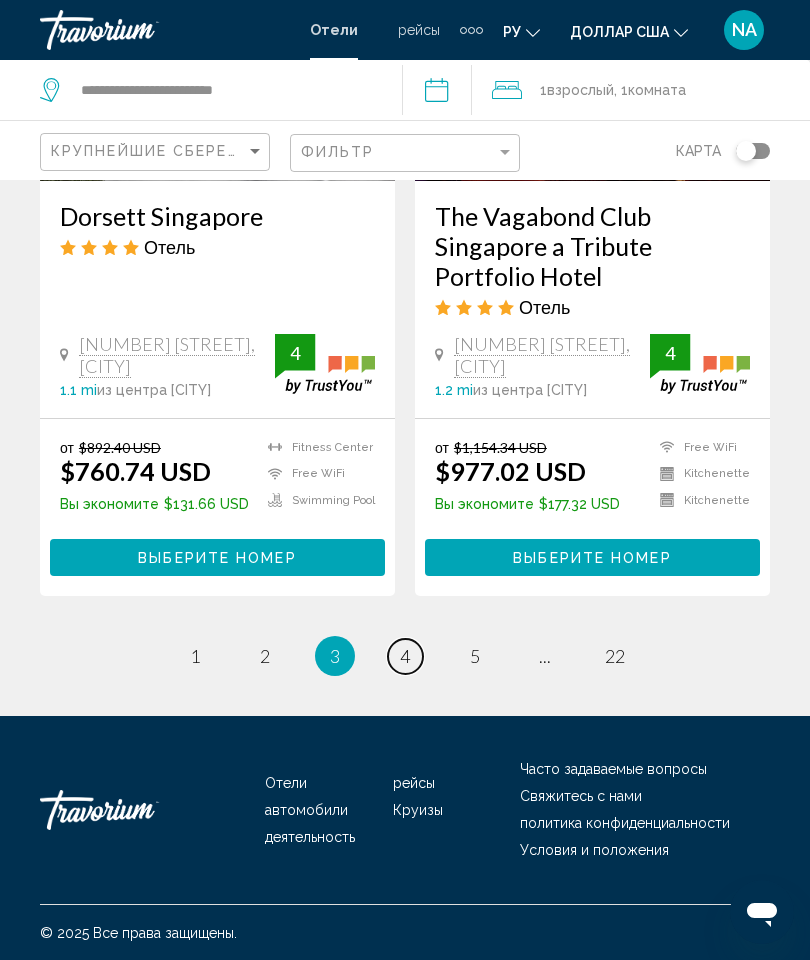 click on "4" at bounding box center [405, 656] 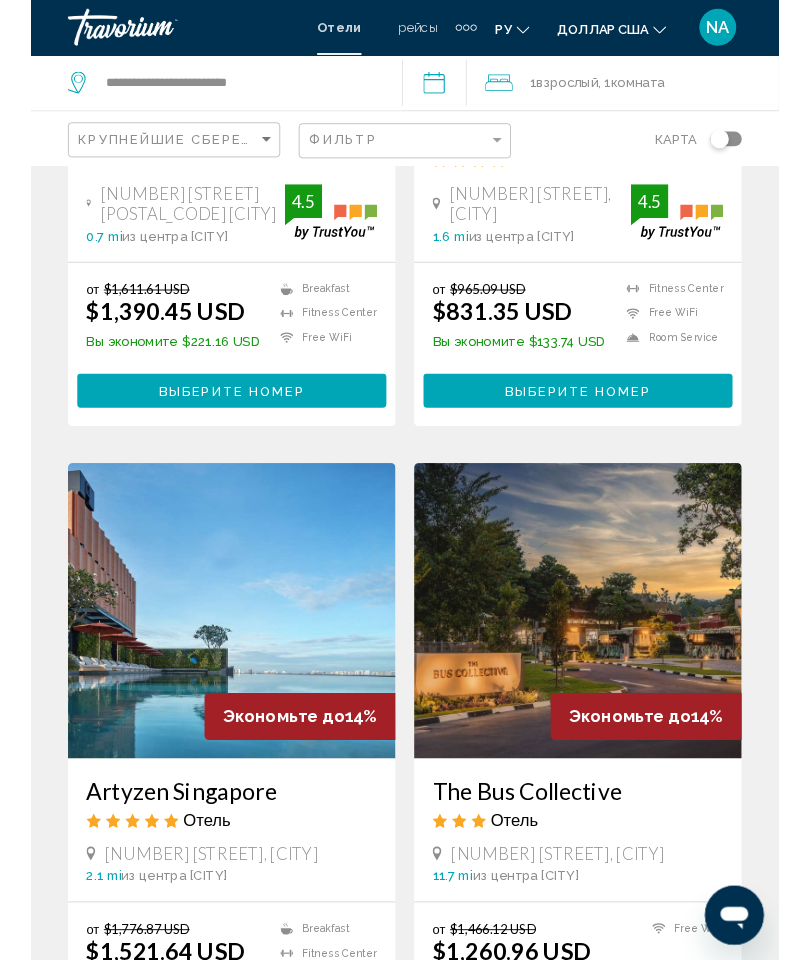 scroll, scrollTop: 2035, scrollLeft: 0, axis: vertical 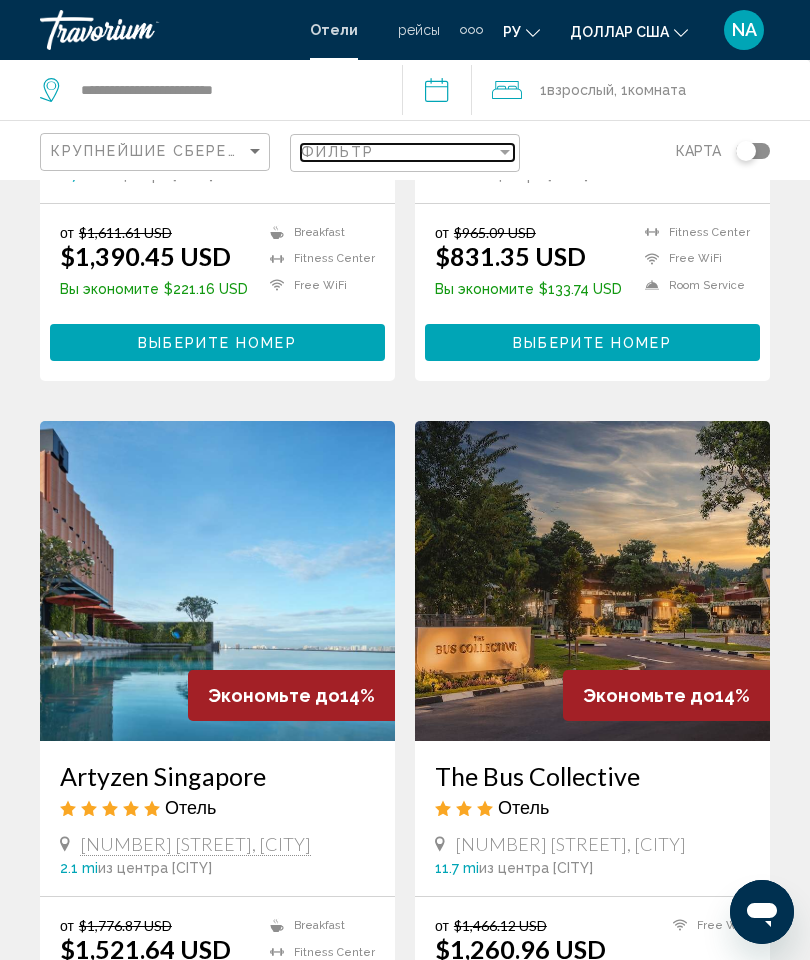 click on "Фильтр" at bounding box center (398, 152) 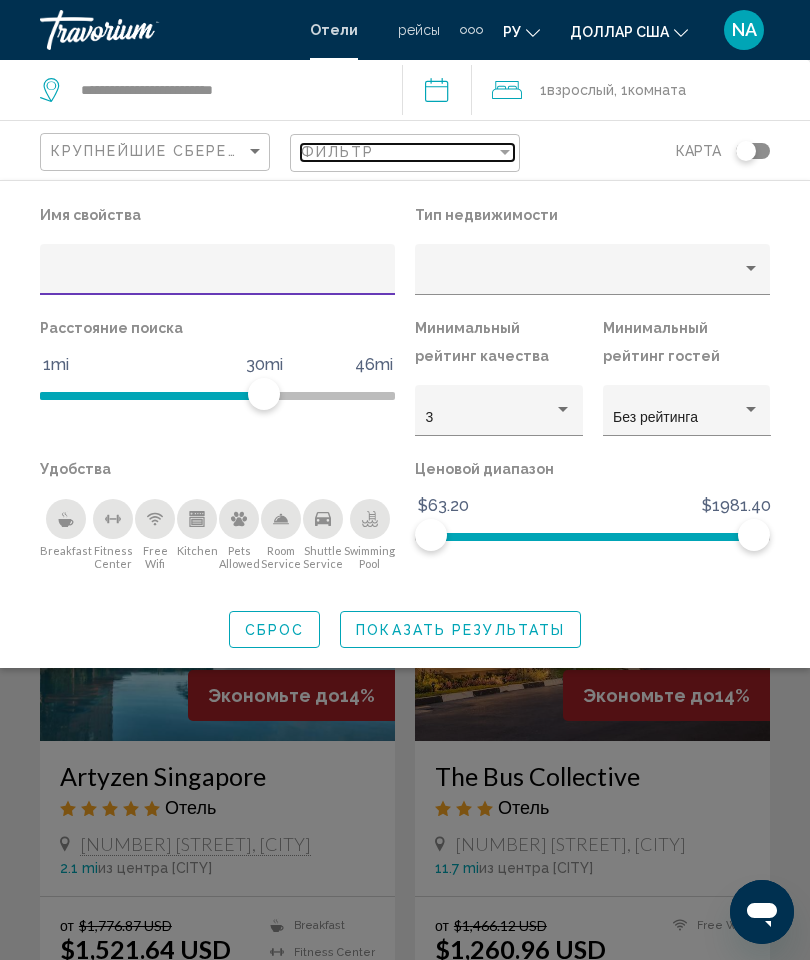click at bounding box center [505, 152] 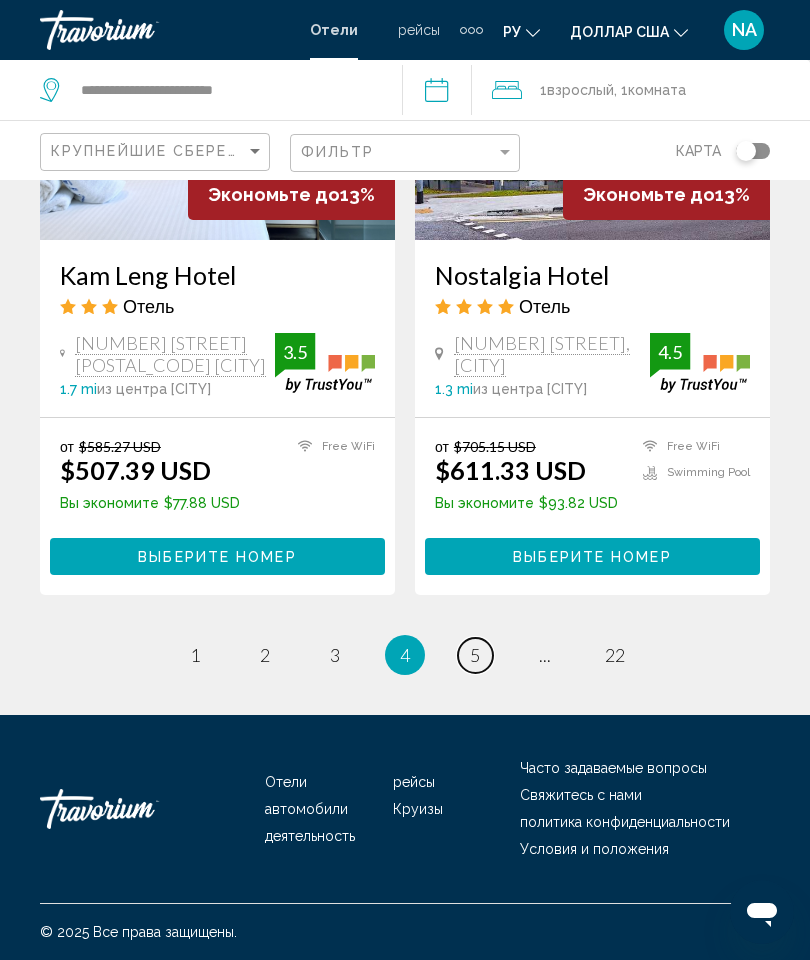 click on "5" at bounding box center [475, 655] 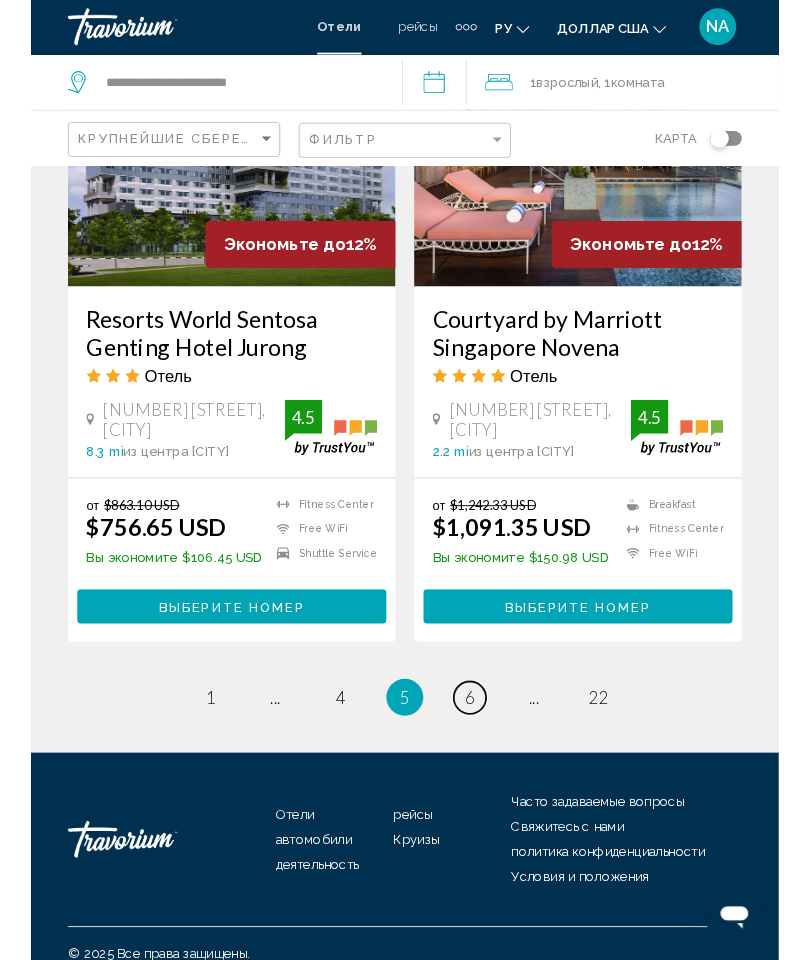 scroll, scrollTop: 4066, scrollLeft: 0, axis: vertical 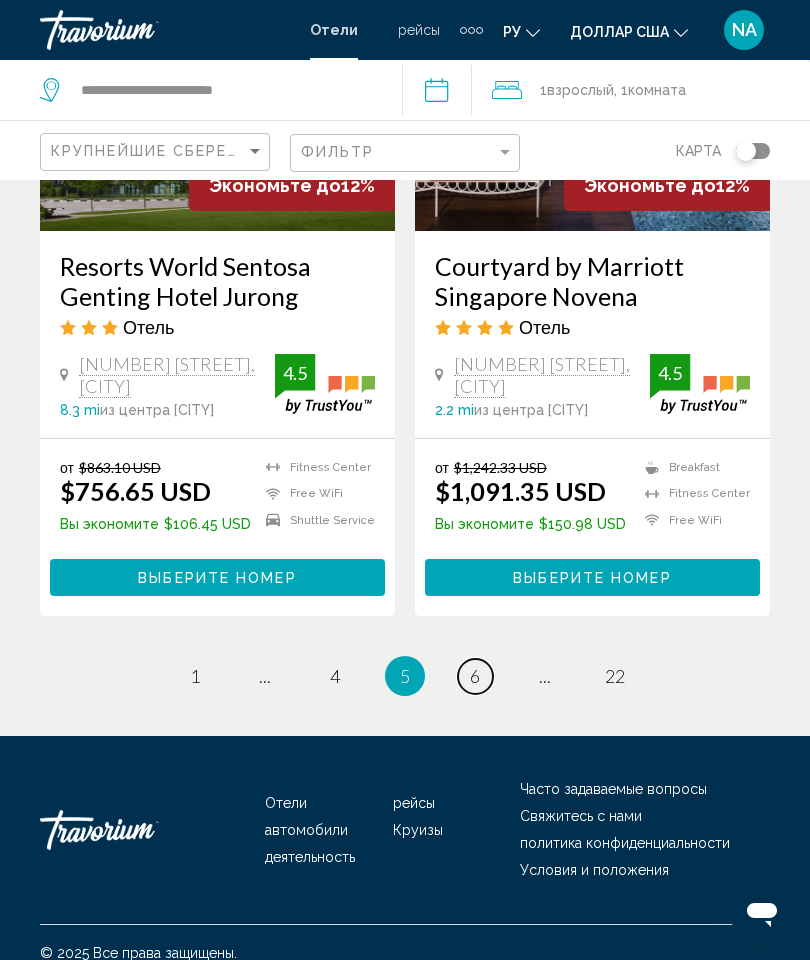 click on "6" at bounding box center (475, 676) 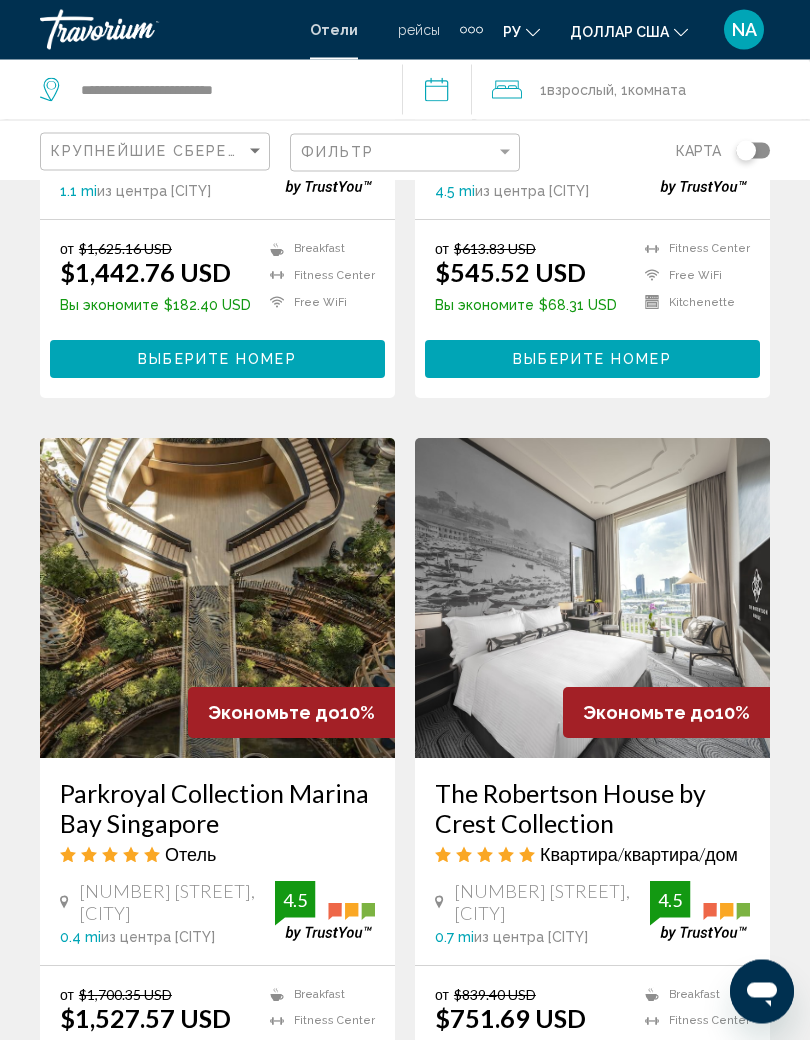 scroll, scrollTop: 3562, scrollLeft: 0, axis: vertical 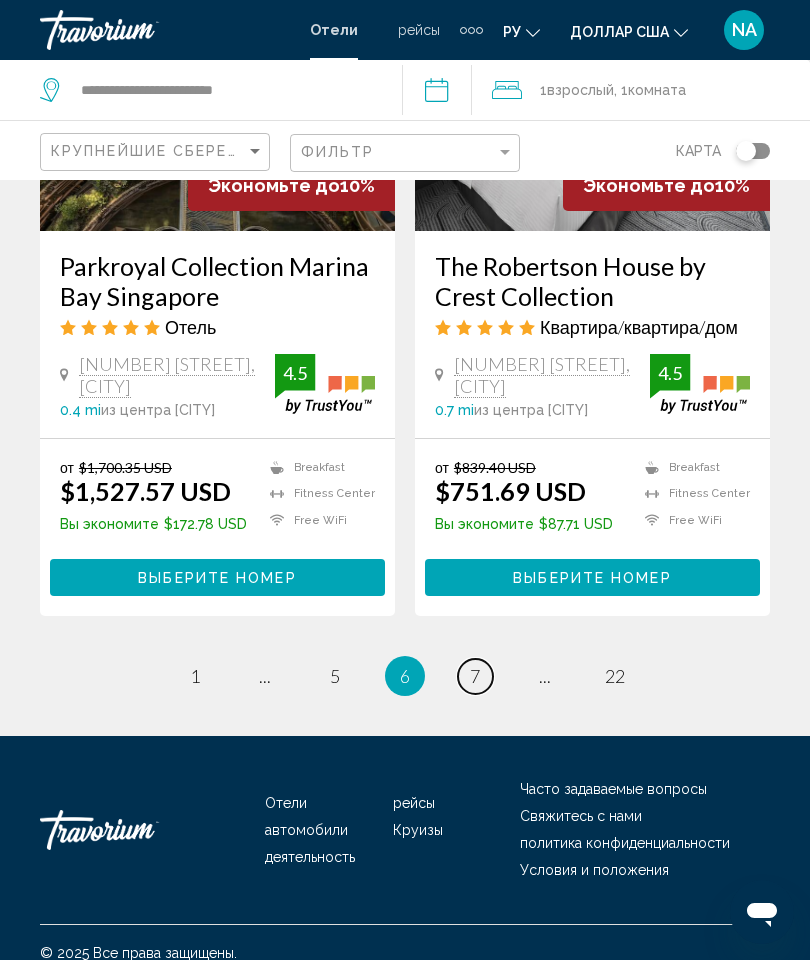 click on "page  7" at bounding box center [475, 676] 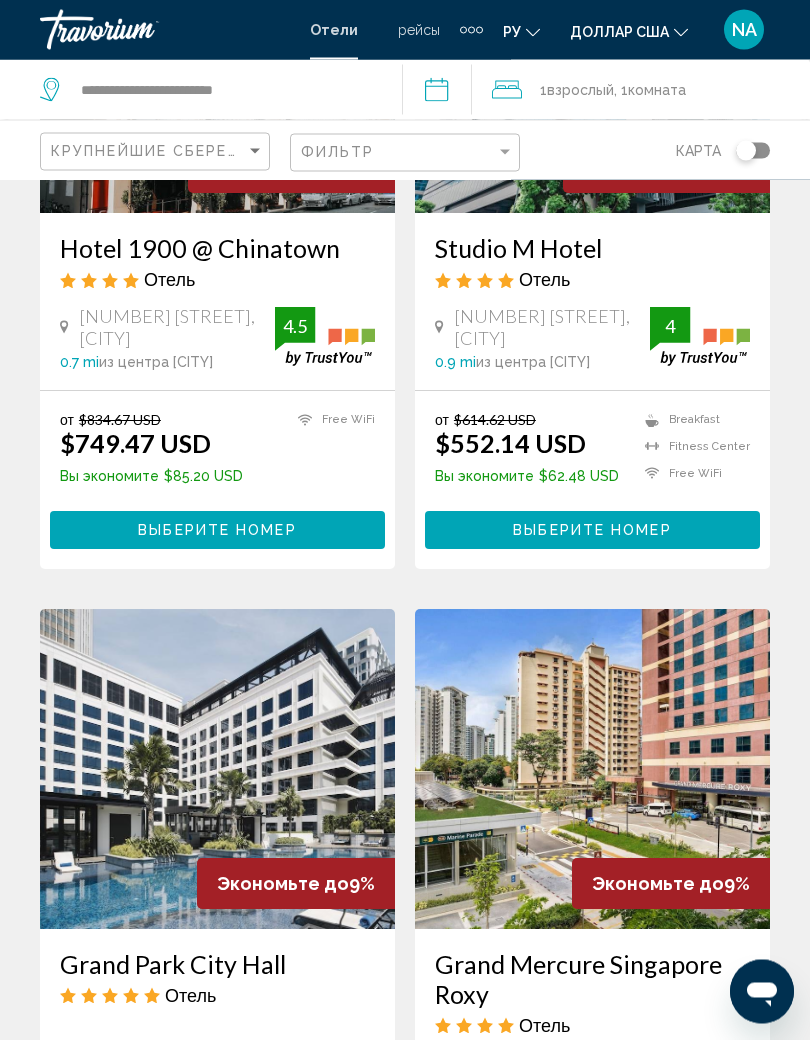 scroll, scrollTop: 1103, scrollLeft: 0, axis: vertical 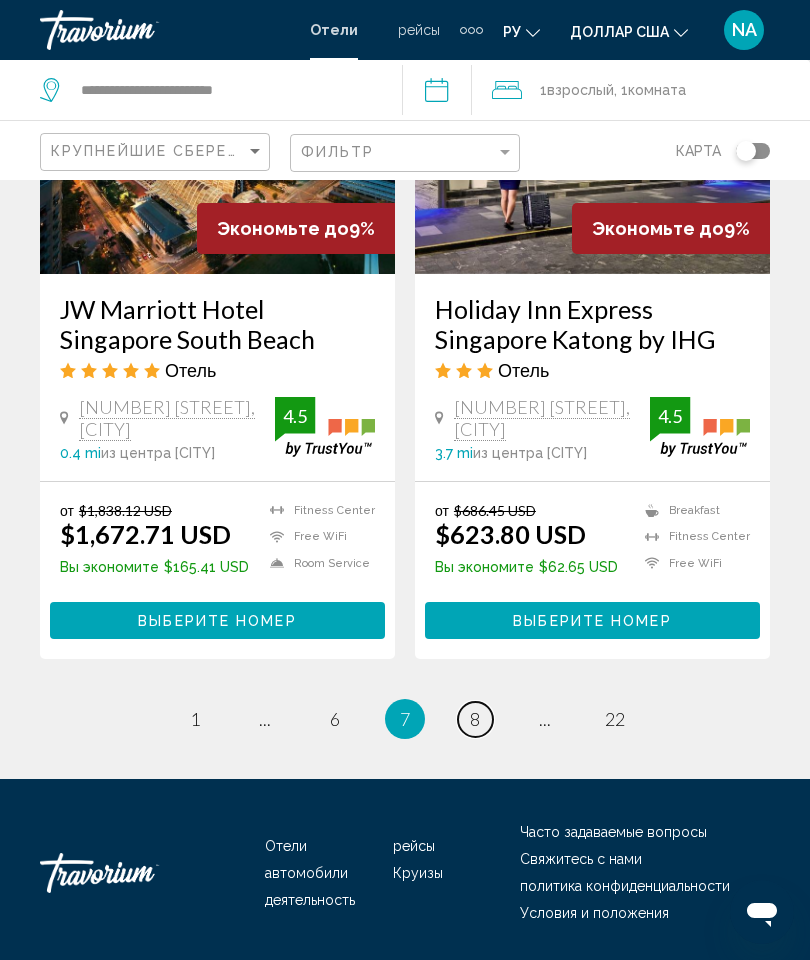 click on "page  8" at bounding box center (475, 719) 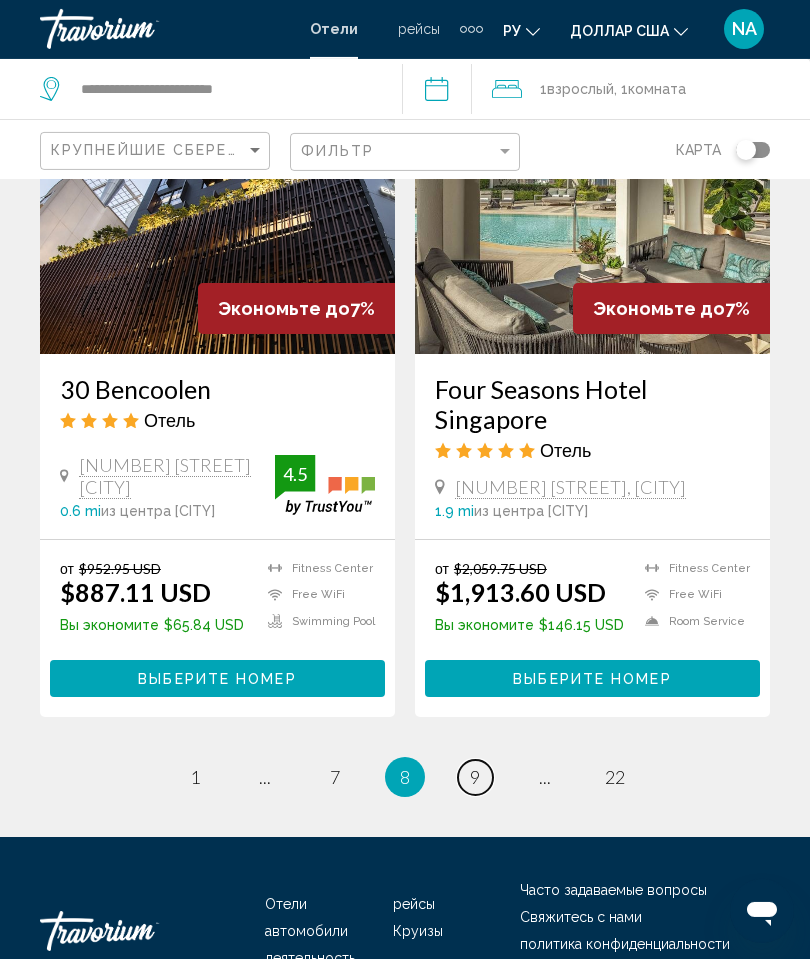 scroll, scrollTop: 4036, scrollLeft: 0, axis: vertical 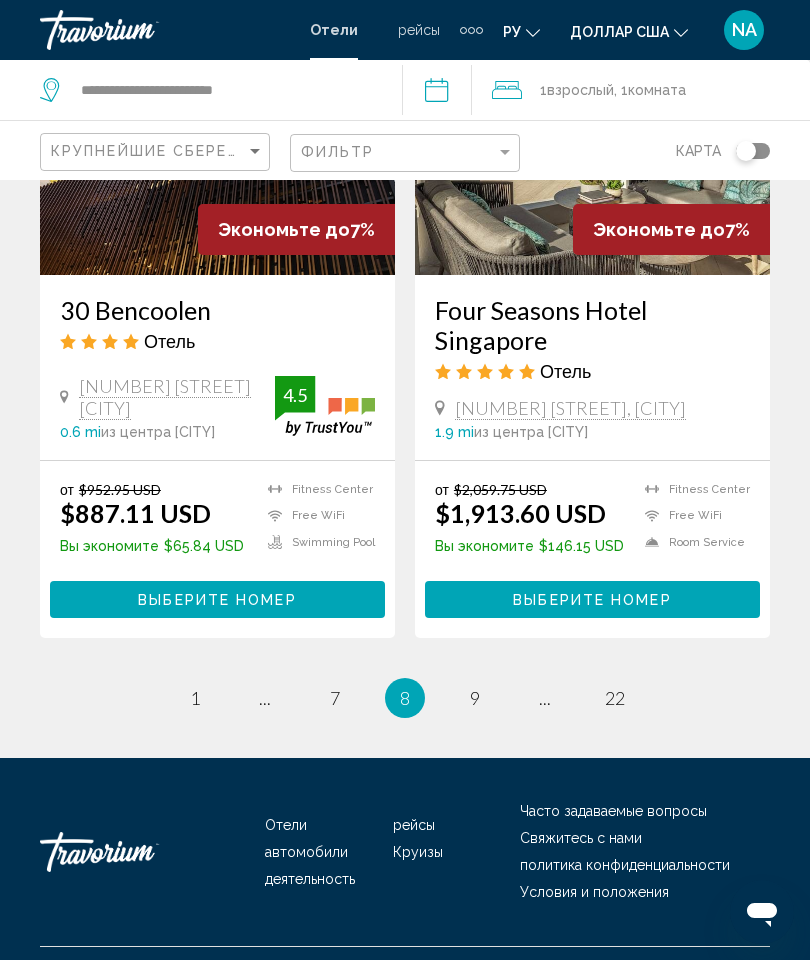 click on "Отели рейсы автомобили Круизы деятельность Часто задаваемые вопросы Свяжитесь с нами политика конфиденциальности Условия и положения" at bounding box center (405, 852) 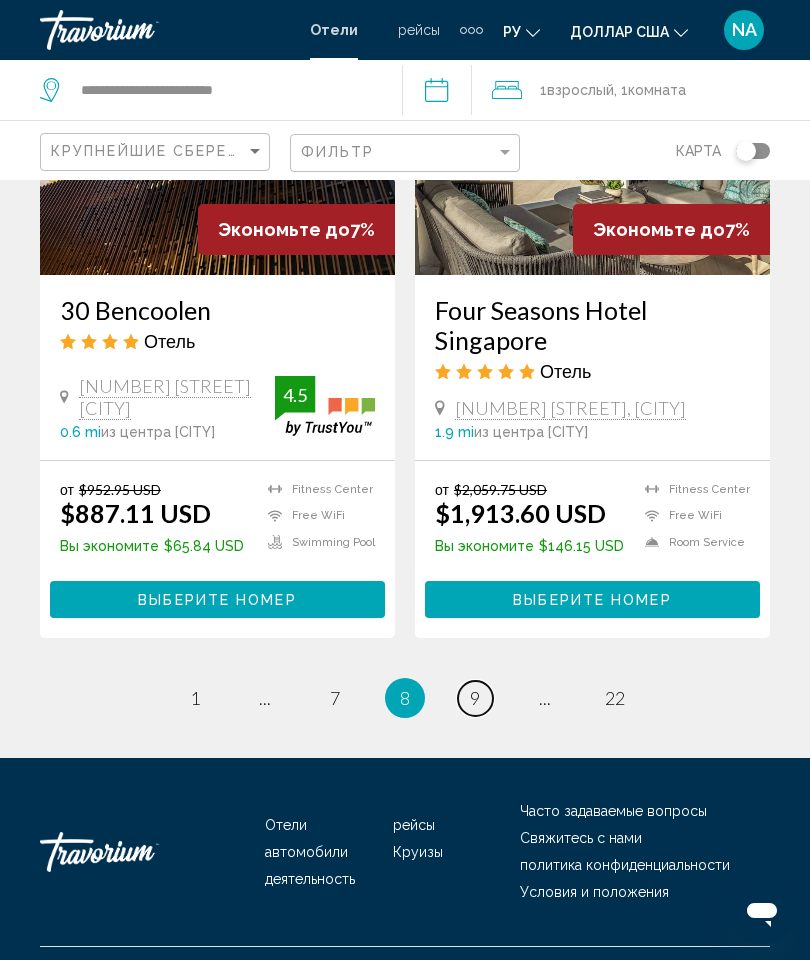 click on "page  9" at bounding box center (475, 698) 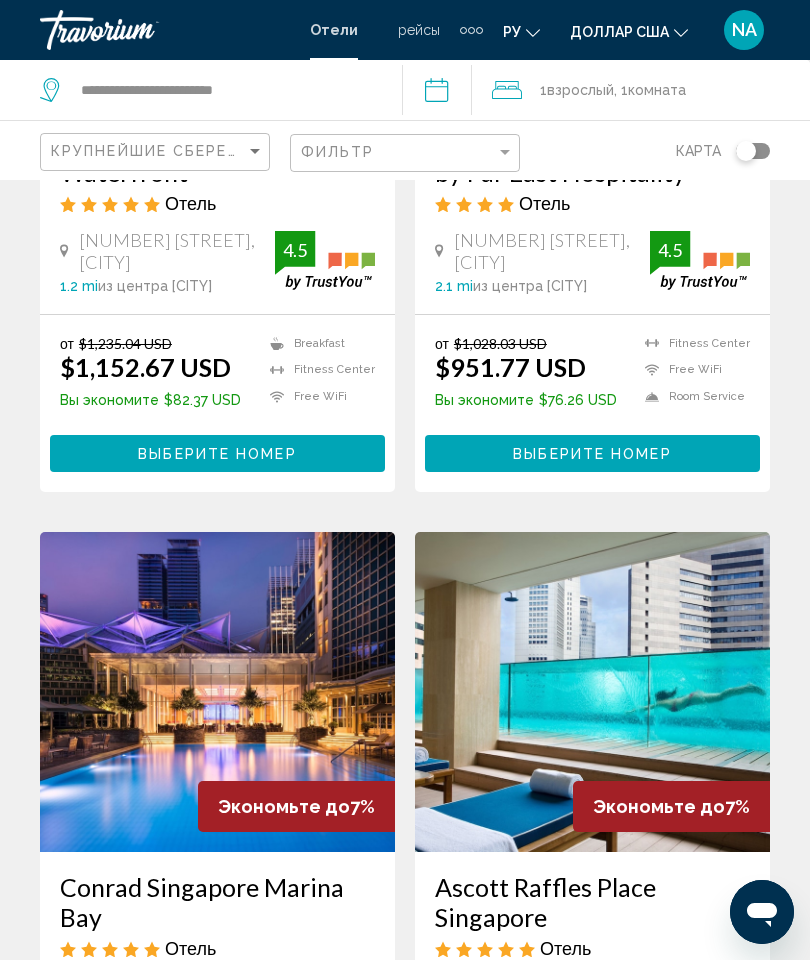 scroll, scrollTop: 0, scrollLeft: 0, axis: both 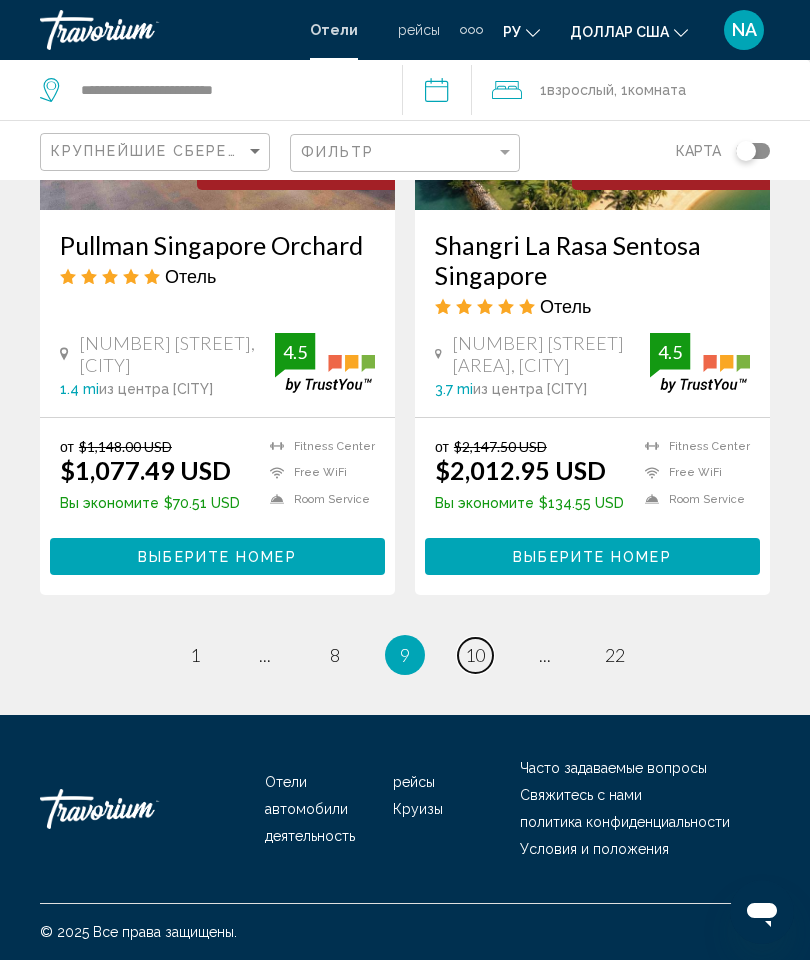 click on "10" at bounding box center [475, 655] 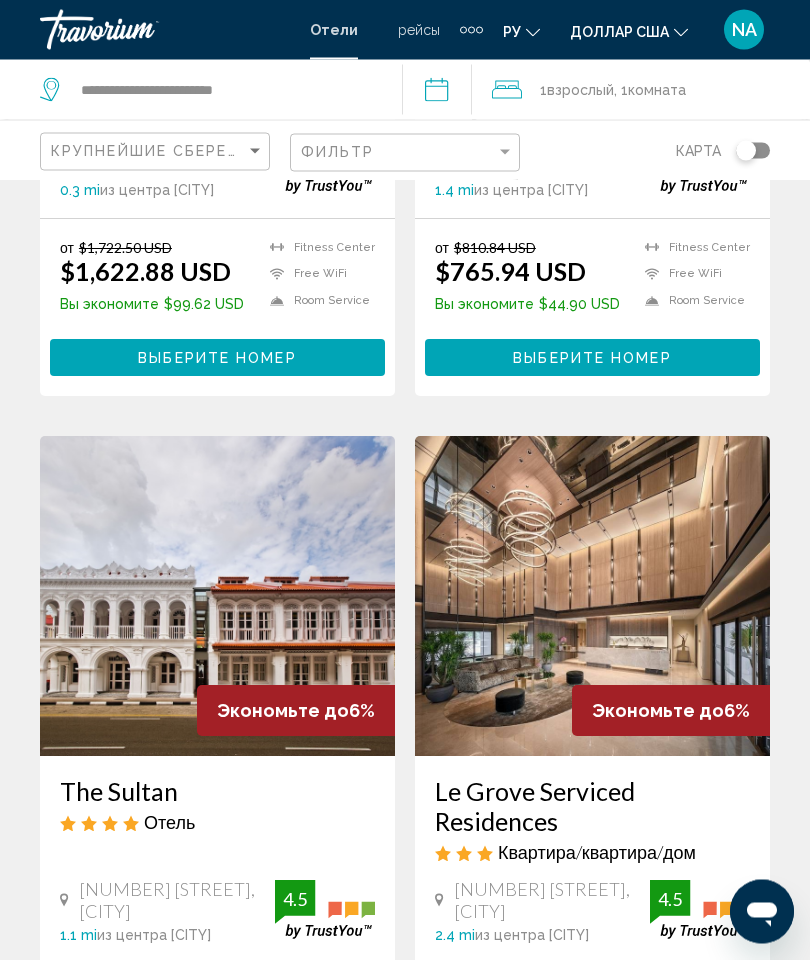 scroll, scrollTop: 0, scrollLeft: 0, axis: both 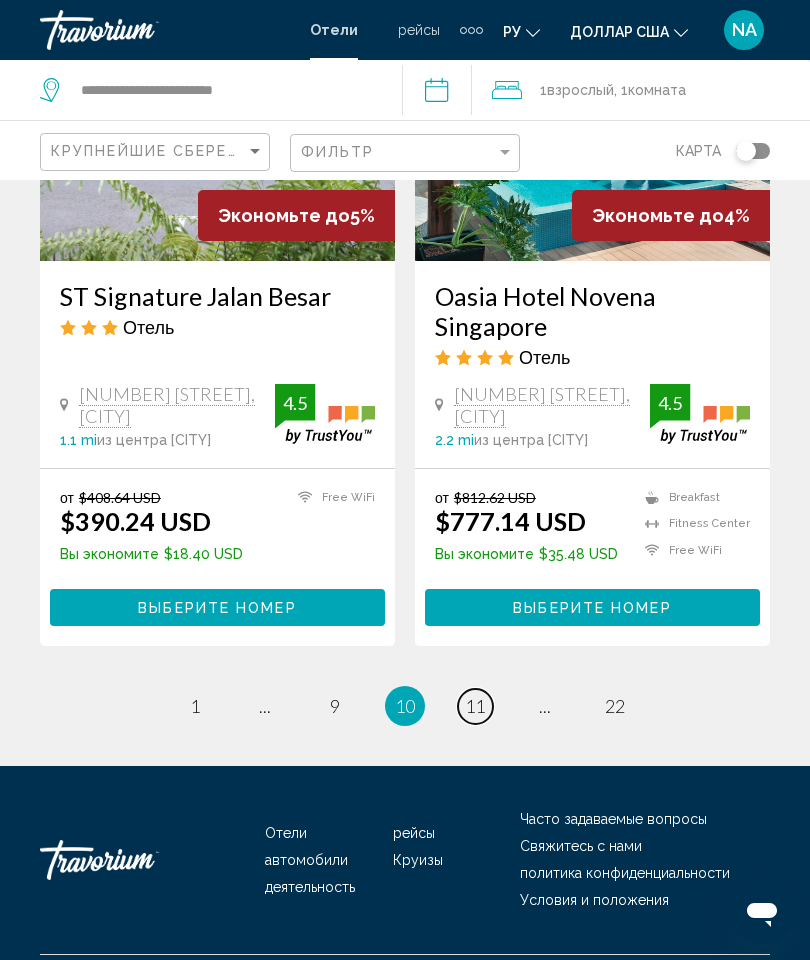 click on "11" at bounding box center [475, 706] 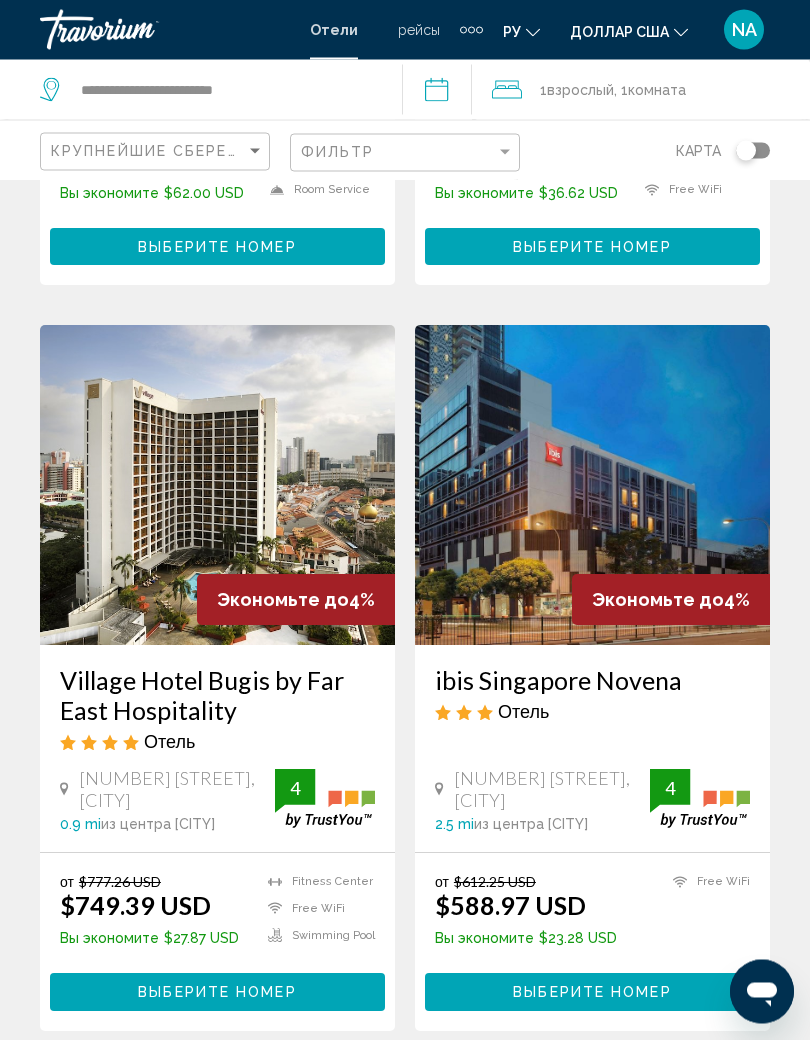 scroll, scrollTop: 672, scrollLeft: 0, axis: vertical 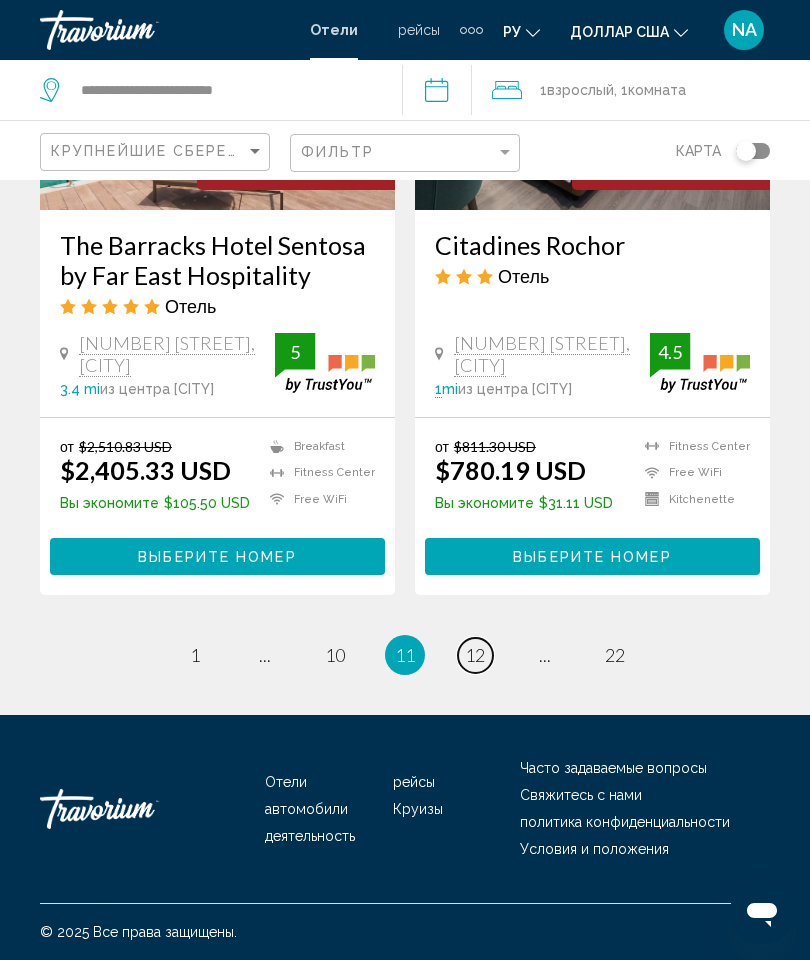 click on "12" at bounding box center [475, 655] 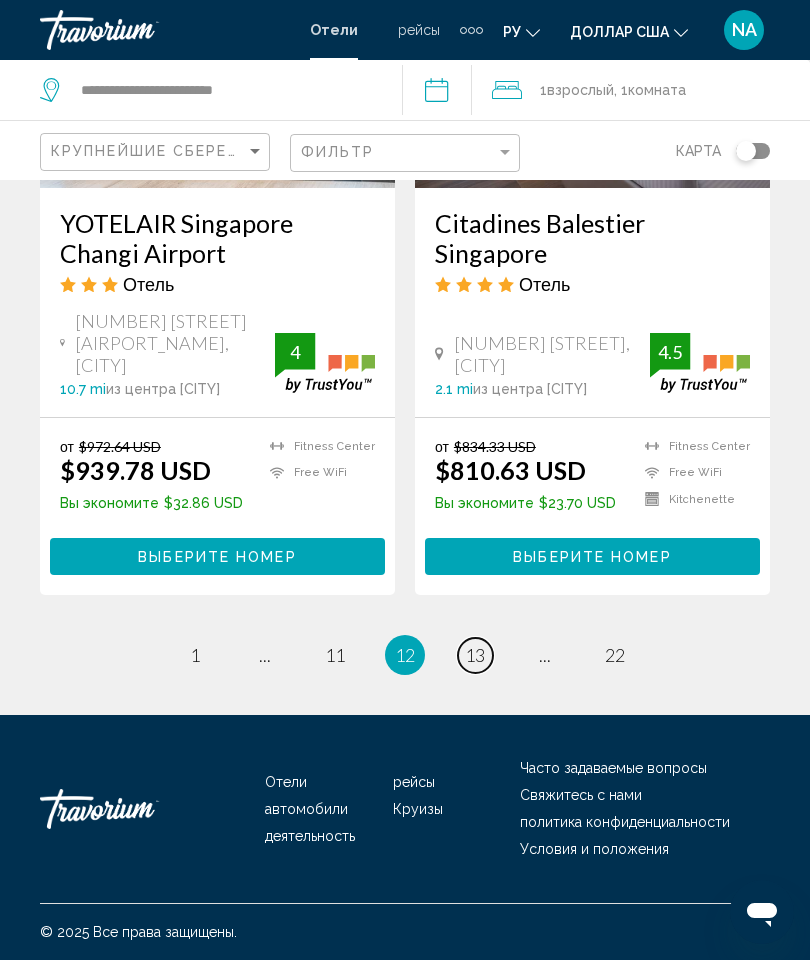 scroll, scrollTop: 4006, scrollLeft: 0, axis: vertical 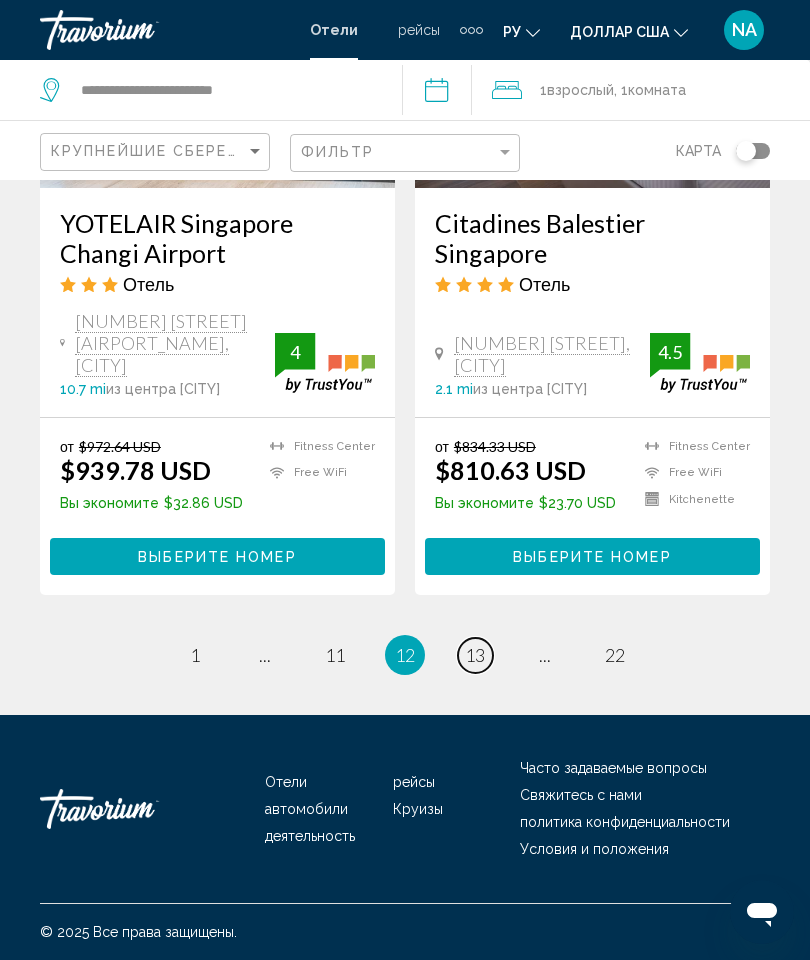 click on "13" at bounding box center [475, 655] 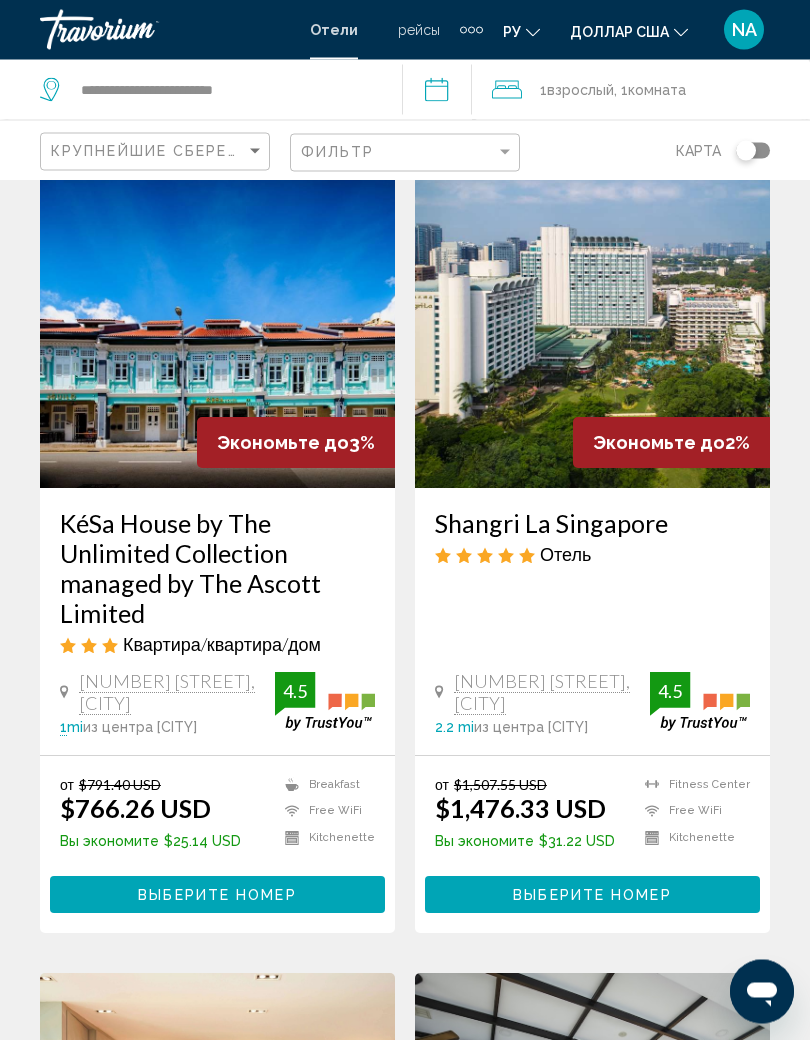 scroll, scrollTop: 83, scrollLeft: 0, axis: vertical 